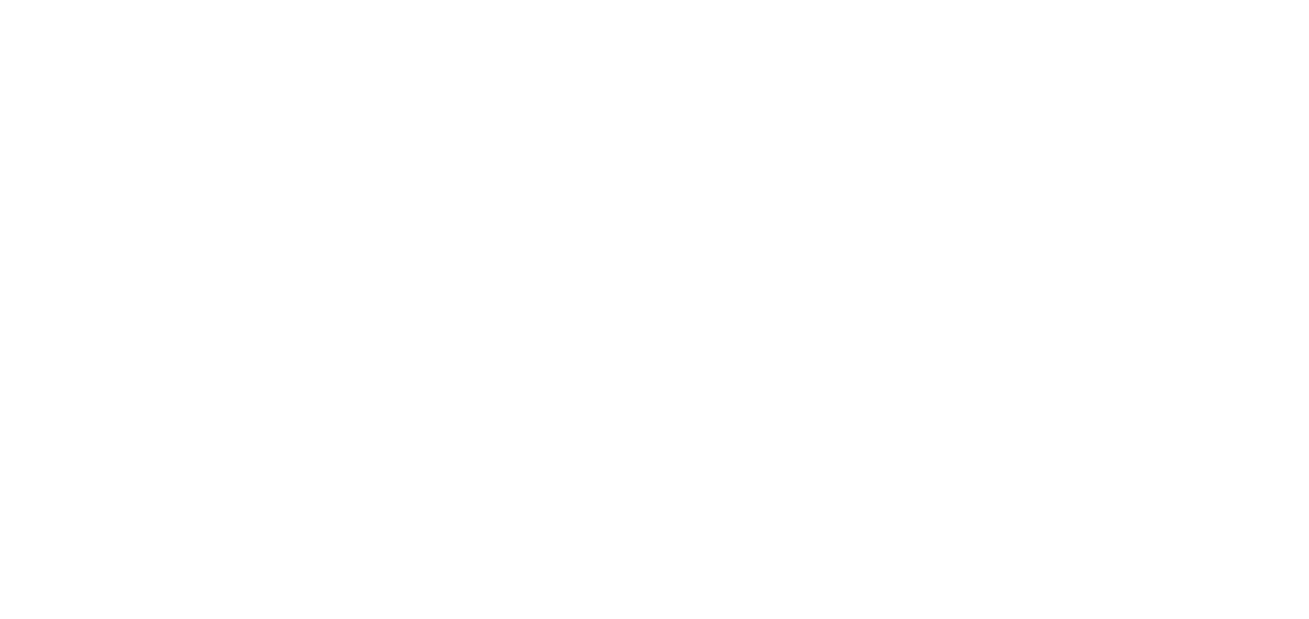 scroll, scrollTop: 0, scrollLeft: 0, axis: both 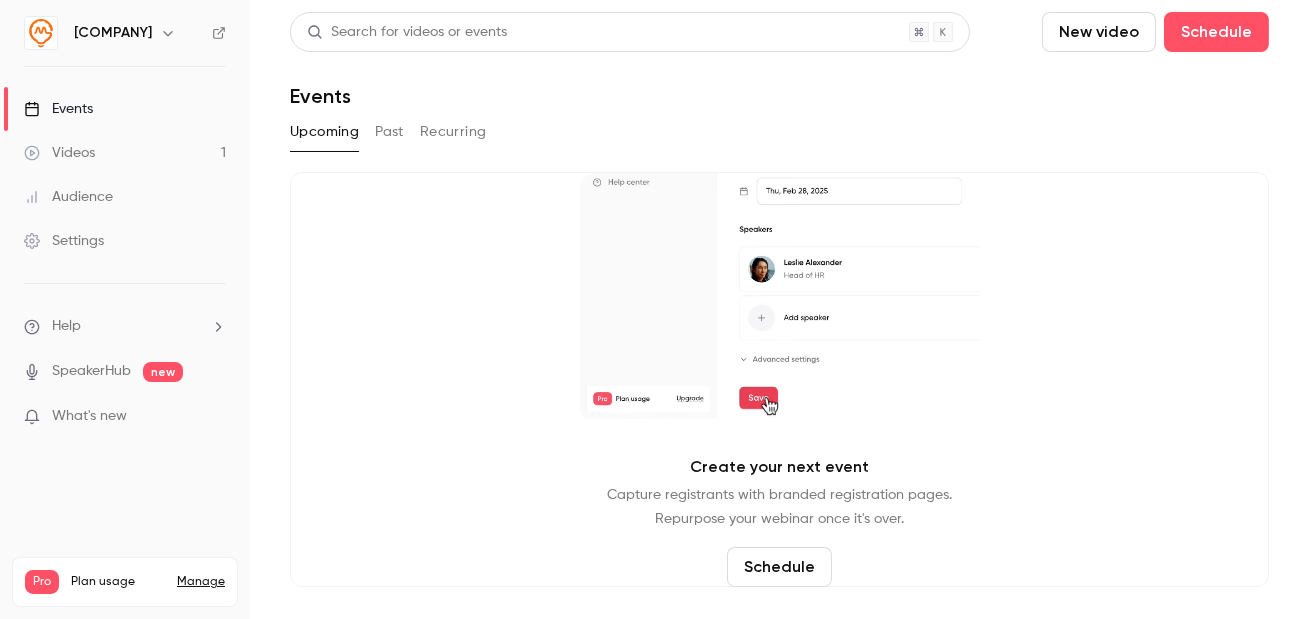 click on "New video" at bounding box center (1099, 32) 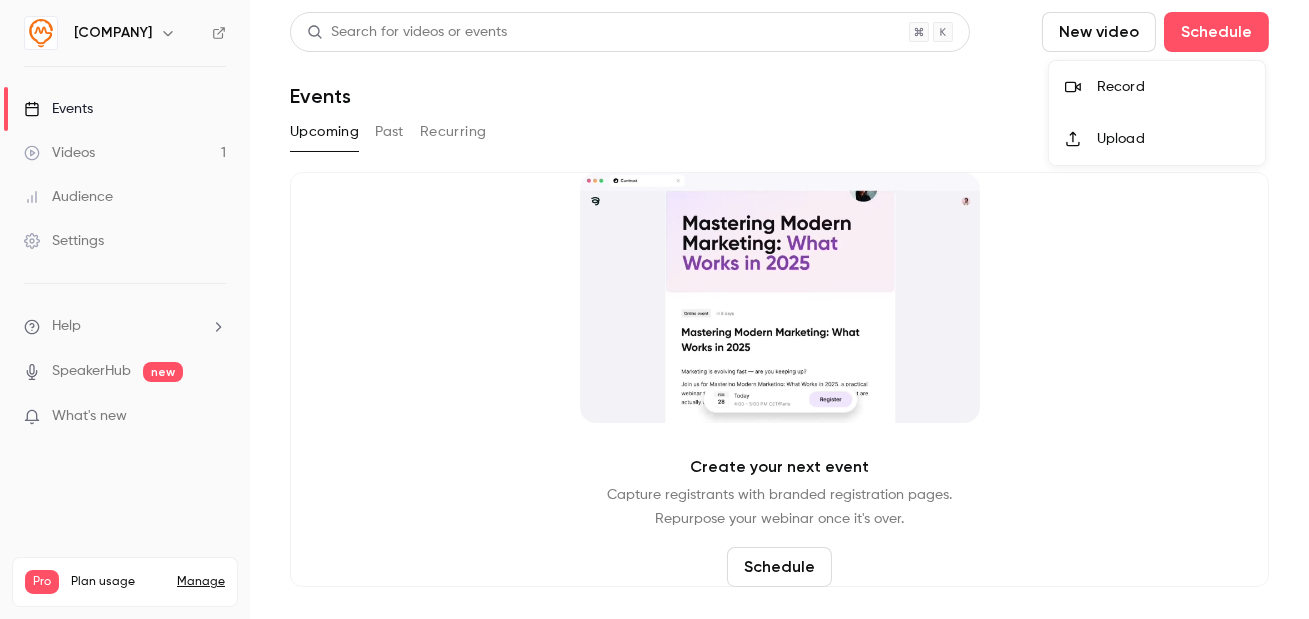click on "Upload" at bounding box center (1157, 139) 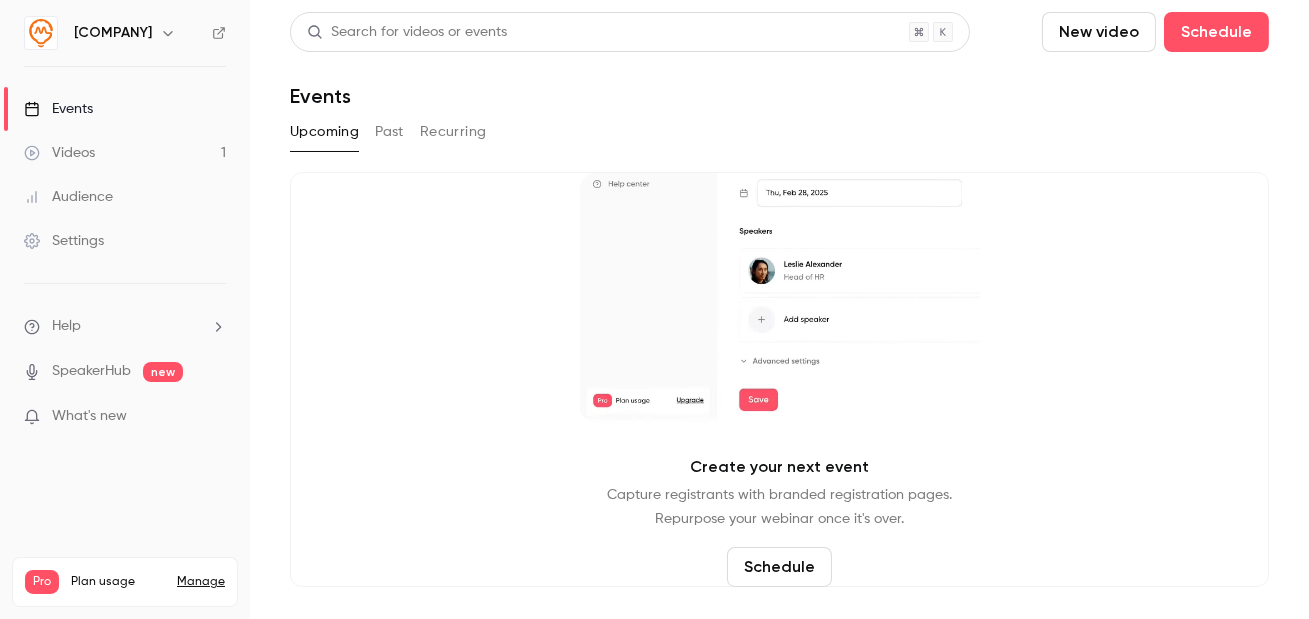 click on "Events" at bounding box center [58, 109] 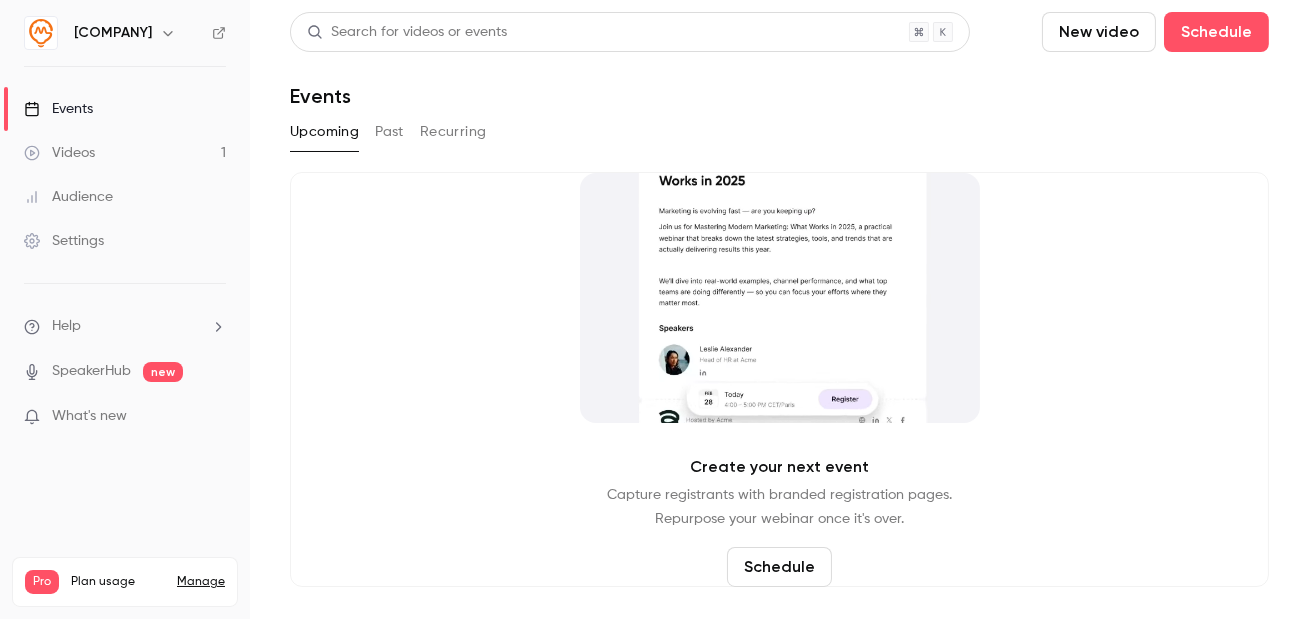 click on "Past" at bounding box center [389, 132] 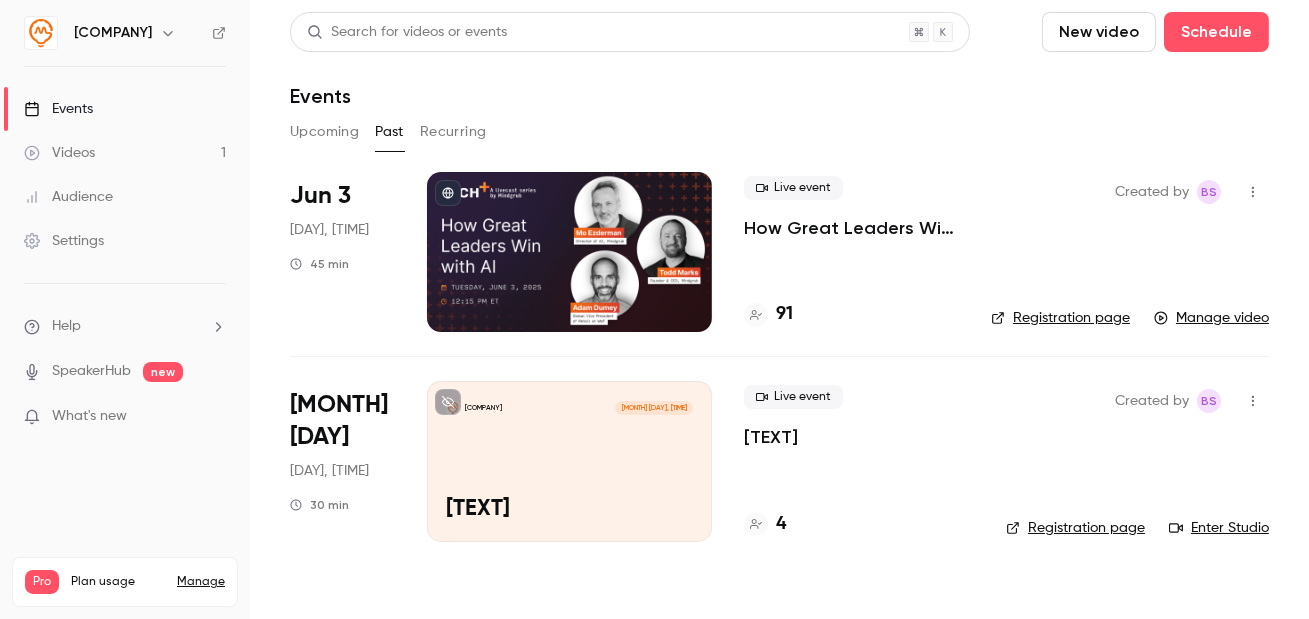 click on "Settings" at bounding box center (64, 241) 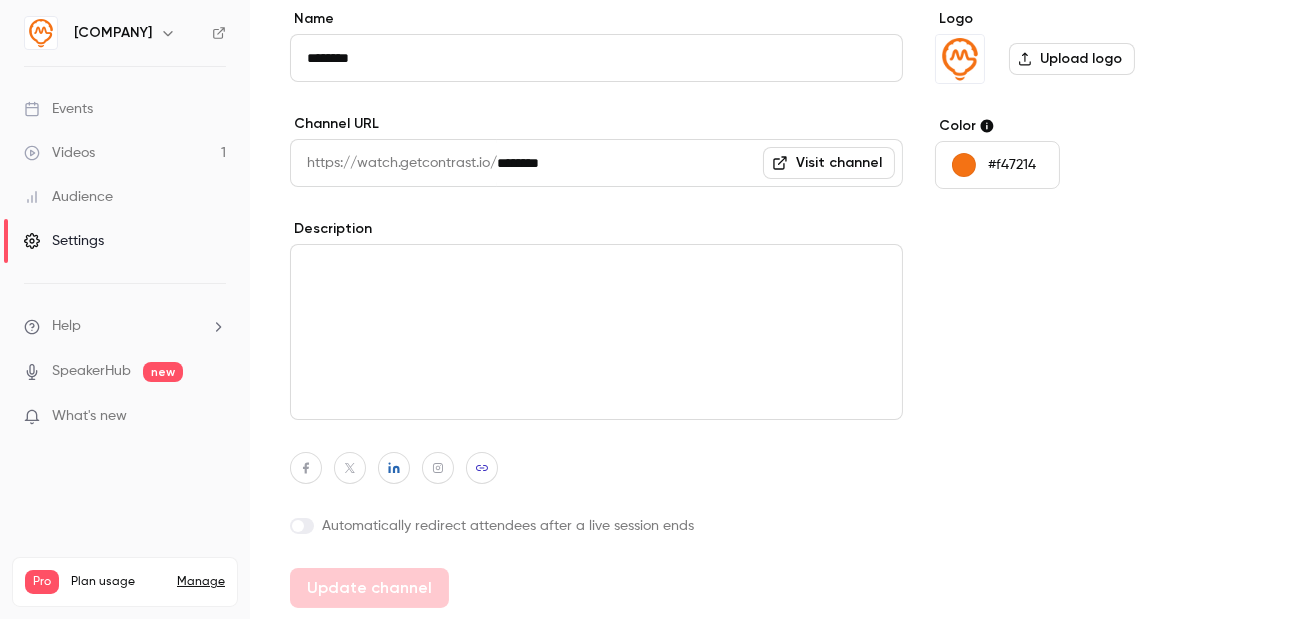 scroll, scrollTop: 0, scrollLeft: 0, axis: both 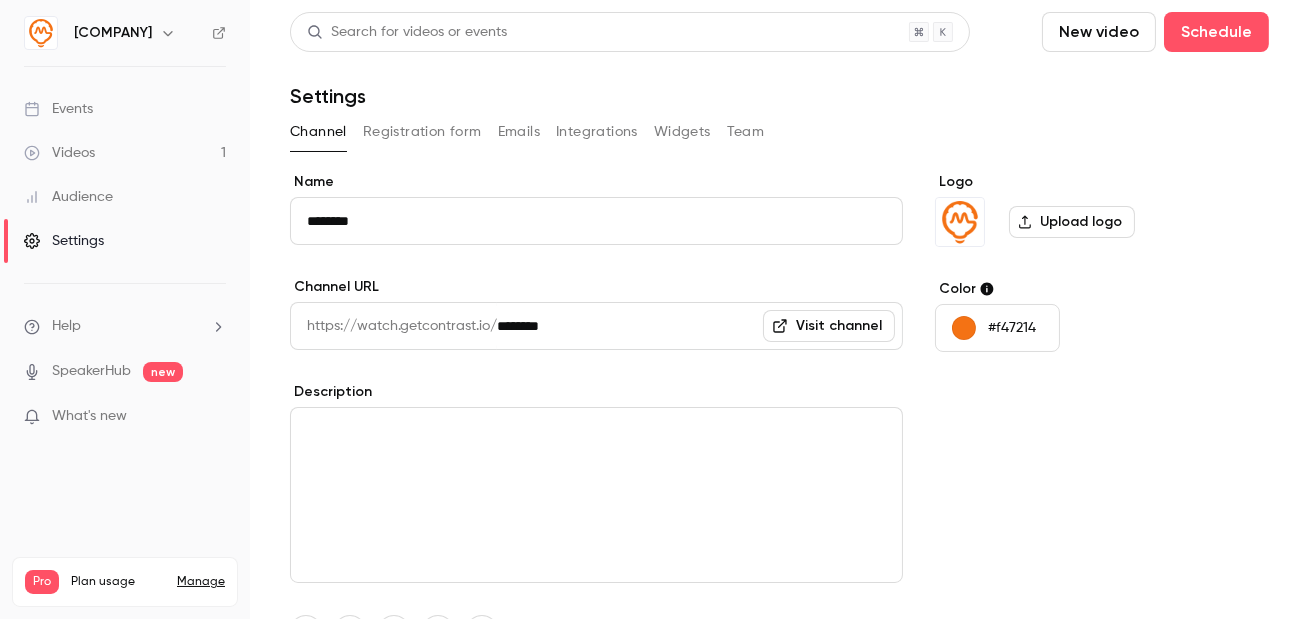 click on "Registration form" at bounding box center [422, 132] 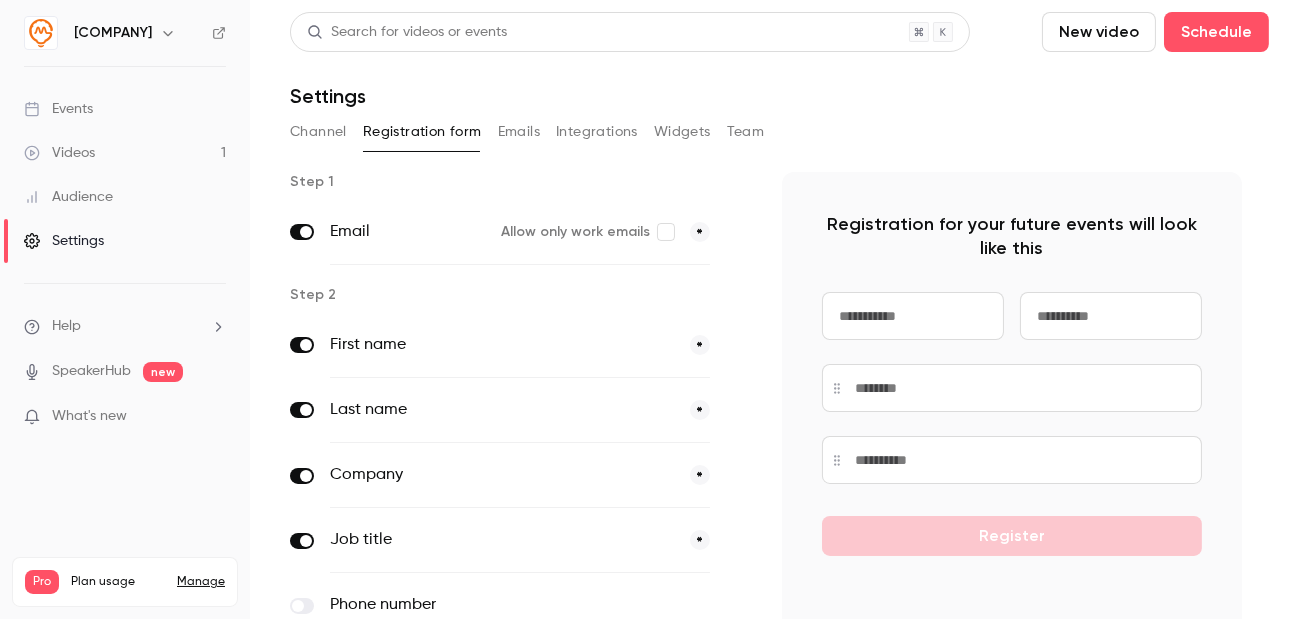 click on "Emails" at bounding box center (519, 132) 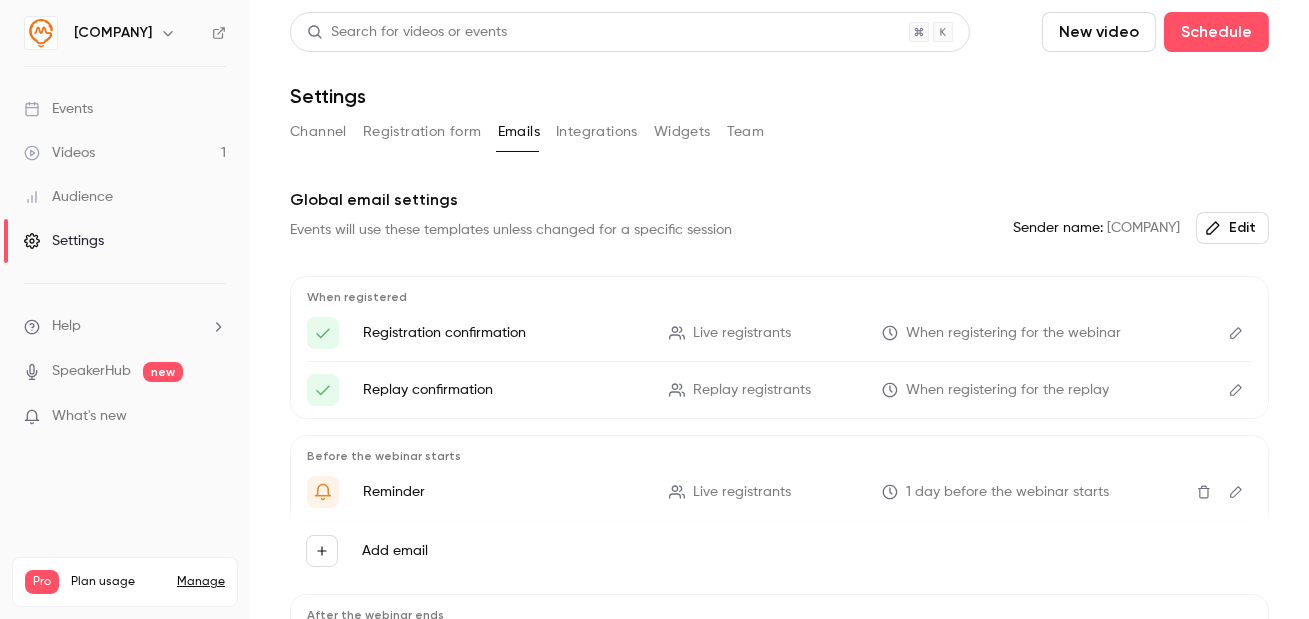 click on "Events" at bounding box center (58, 109) 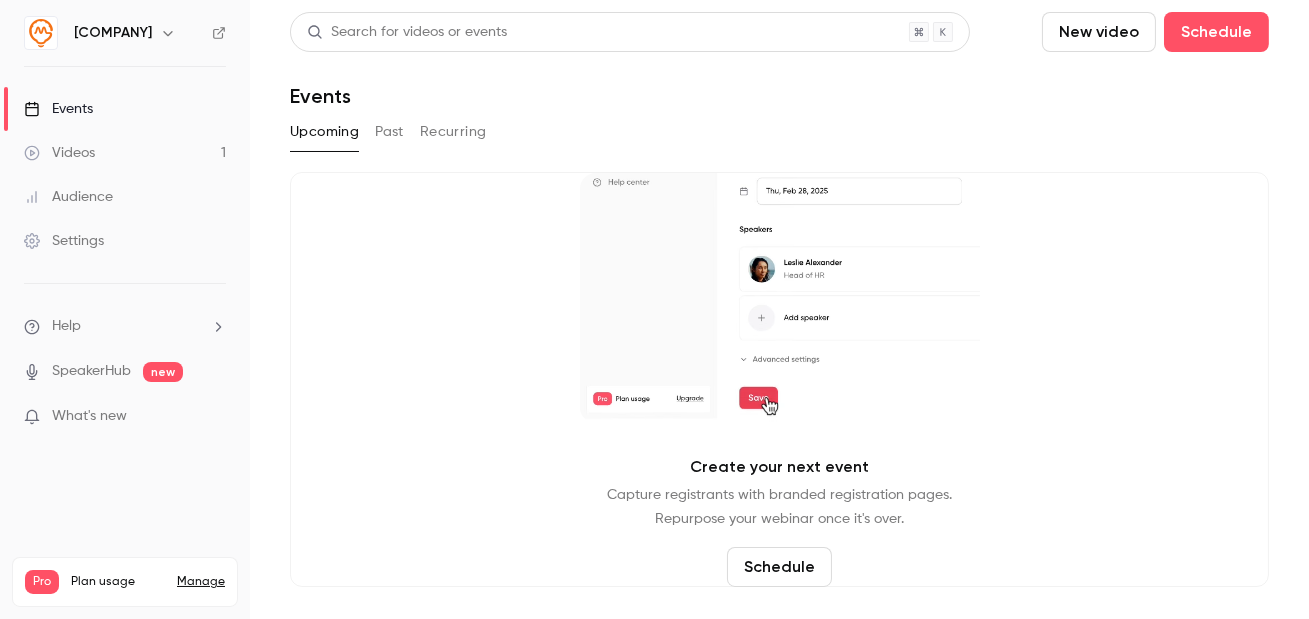 click on "Audience" at bounding box center [68, 197] 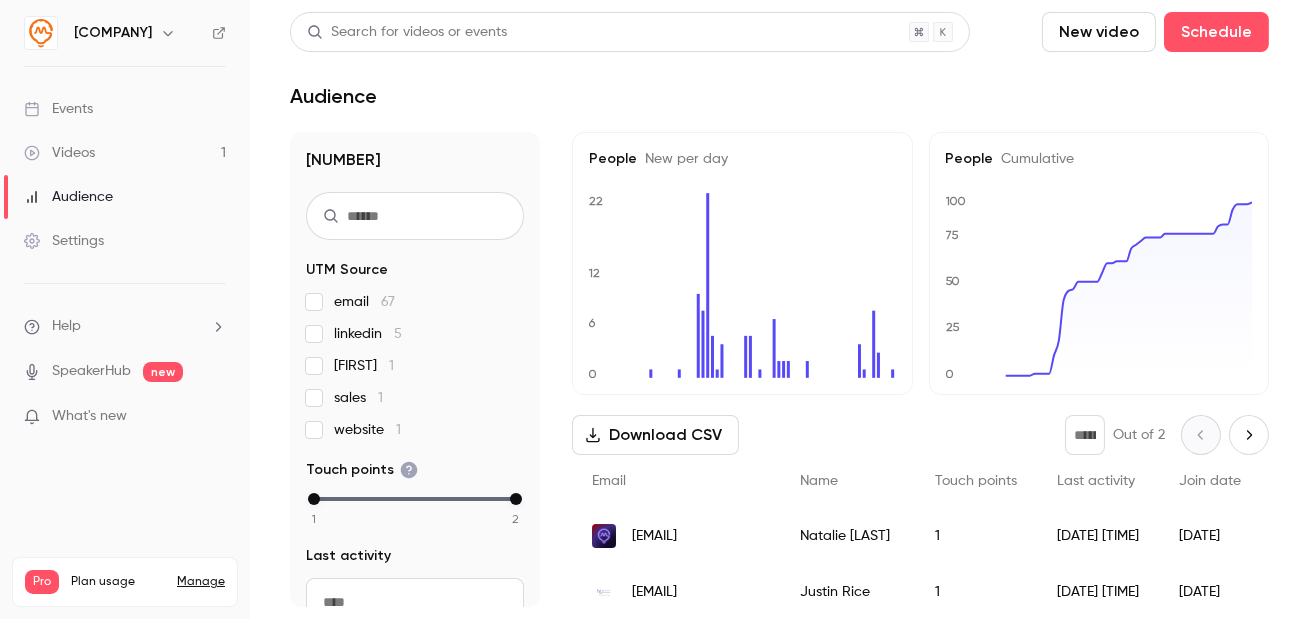 click on "Videos 1" at bounding box center (125, 153) 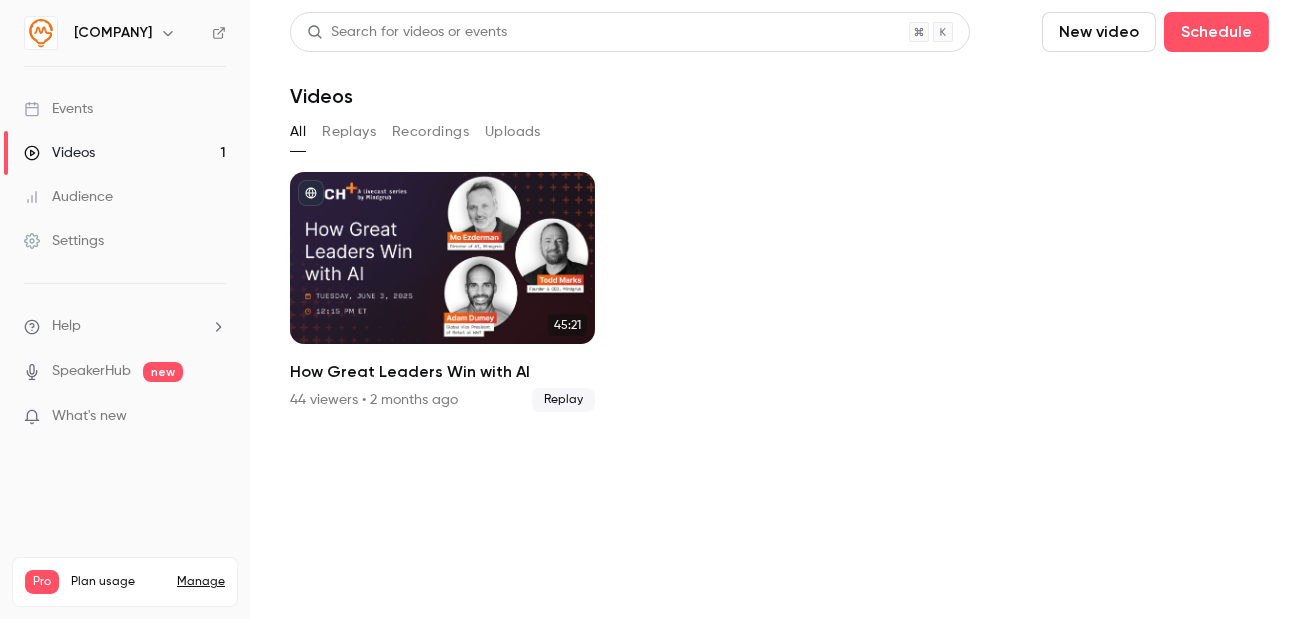 click on "Events" at bounding box center [58, 109] 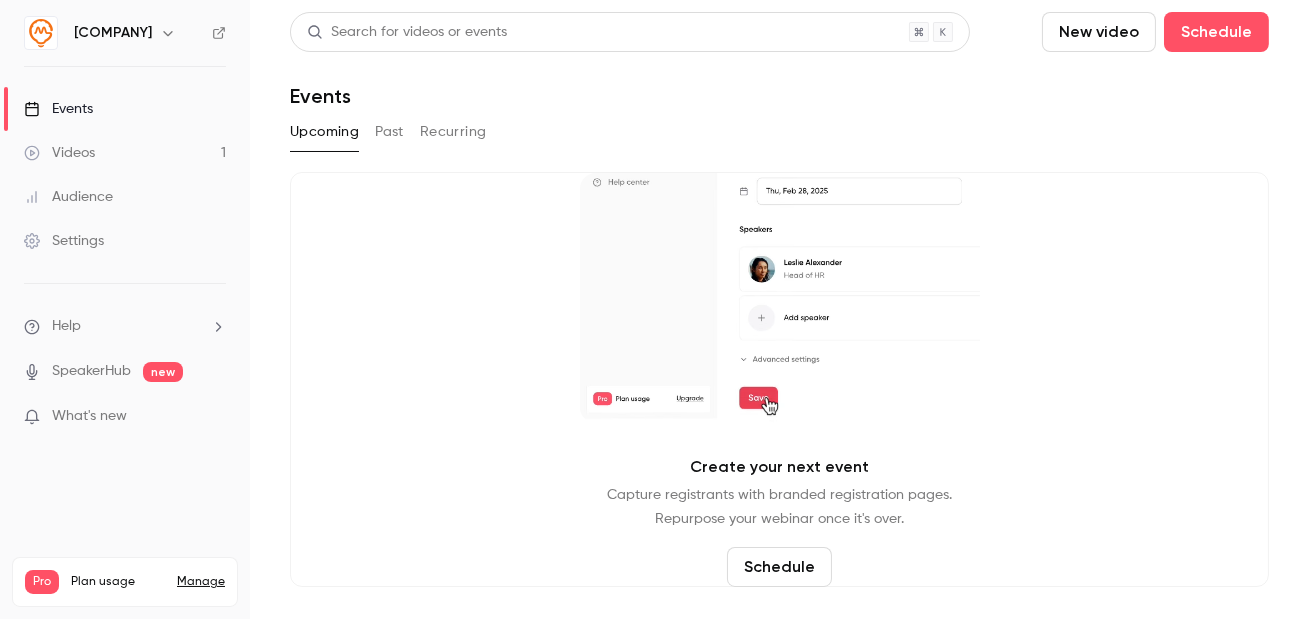 click on "Schedule" at bounding box center (779, 567) 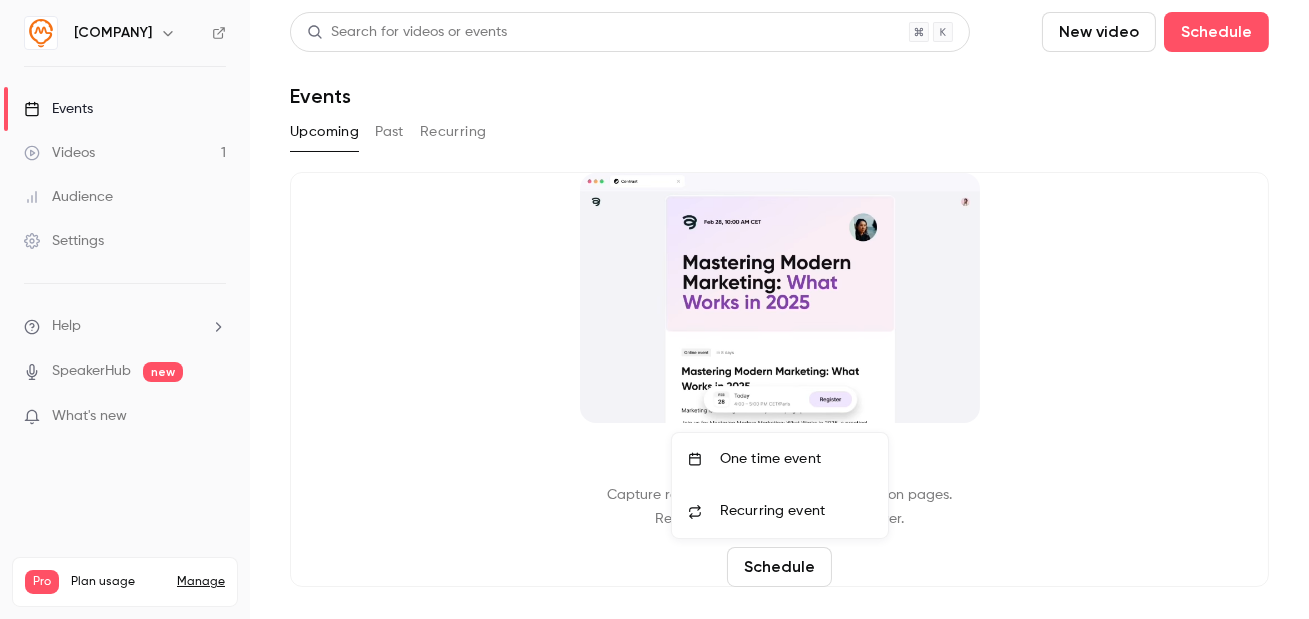 click at bounding box center [654, 309] 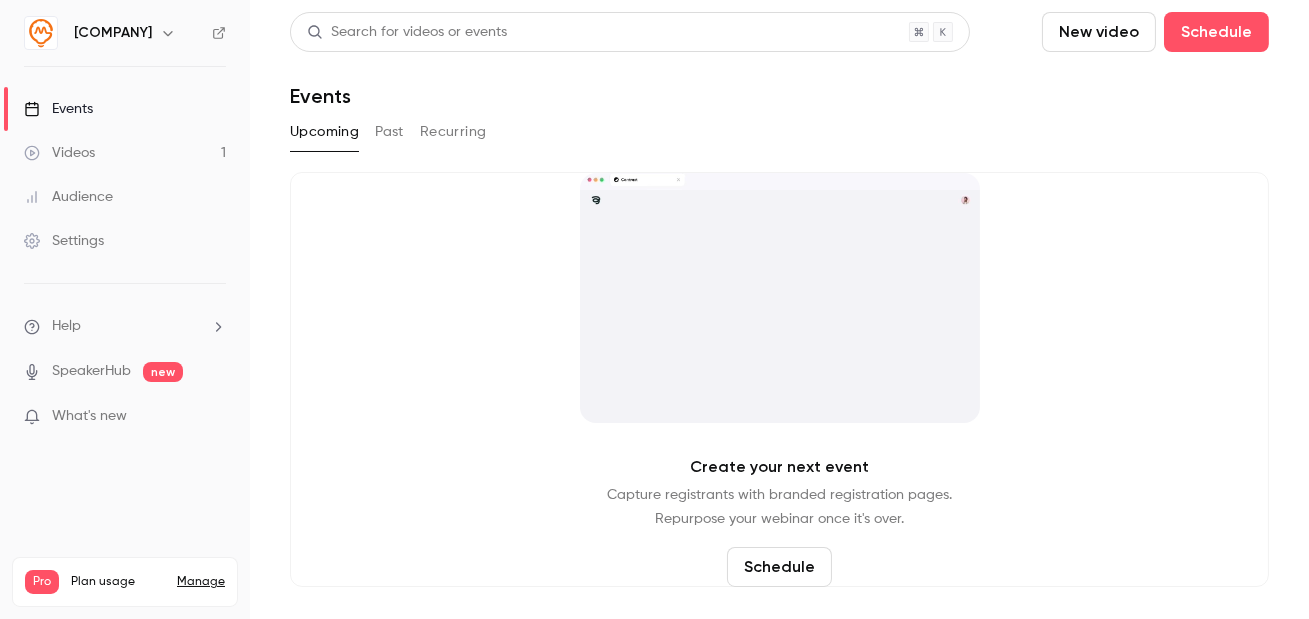 click on "Schedule" at bounding box center (779, 567) 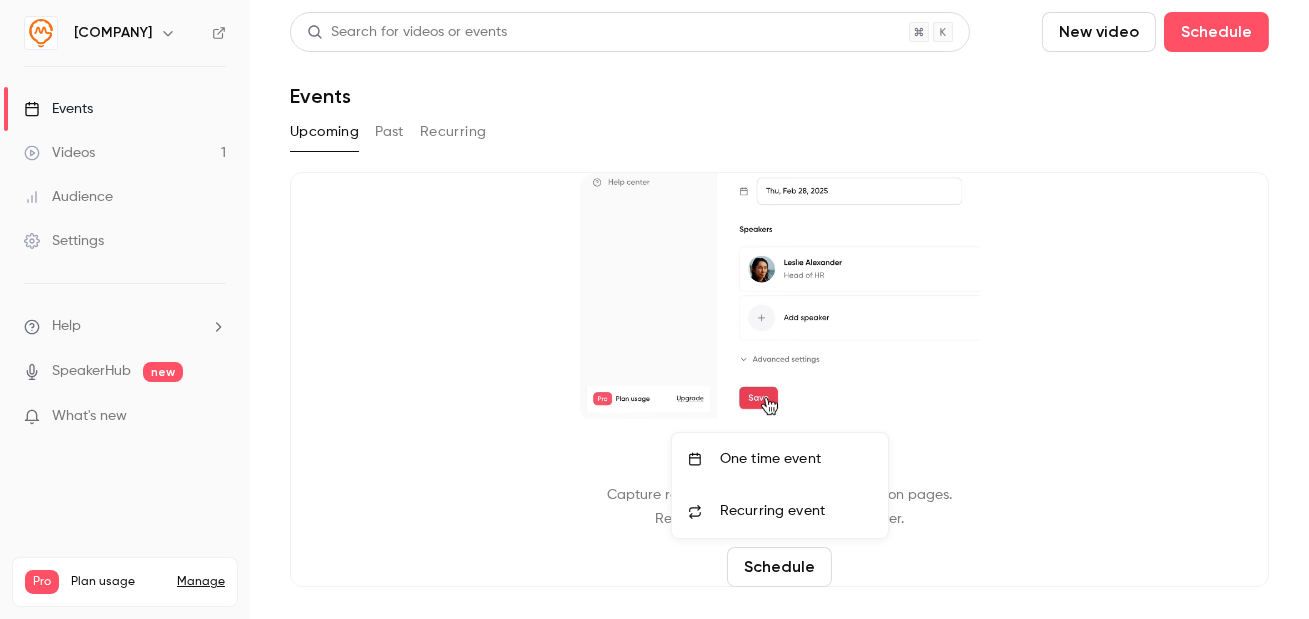 click on "One time event" at bounding box center (796, 459) 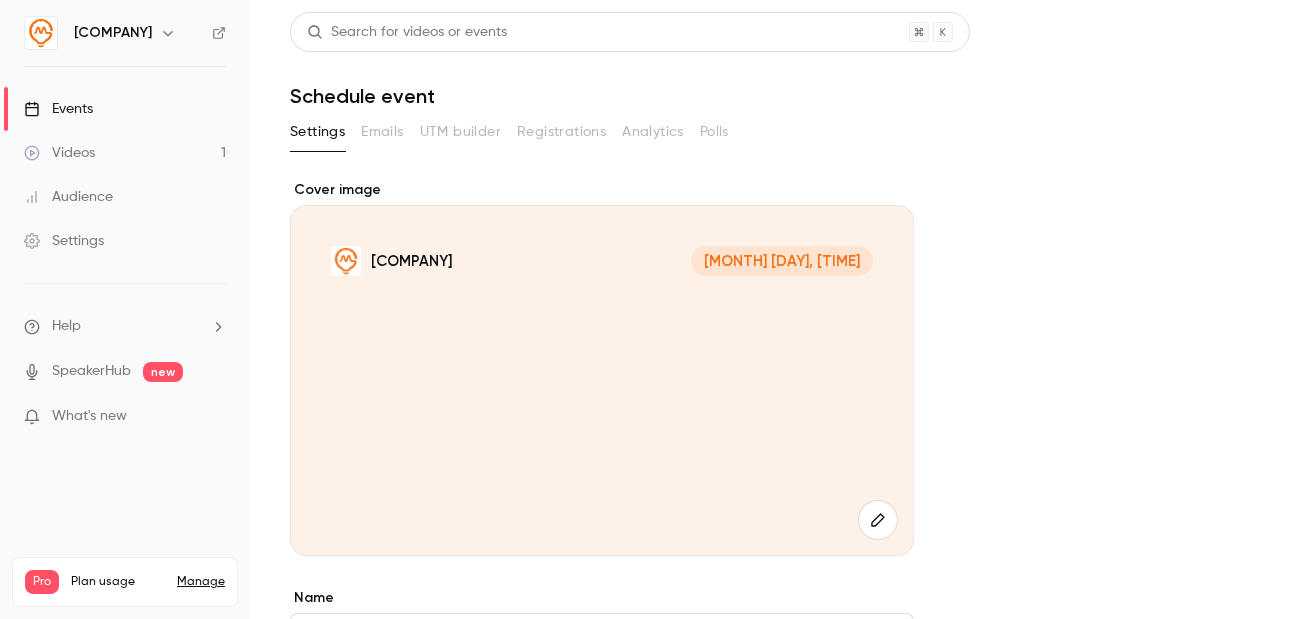scroll, scrollTop: 41, scrollLeft: 0, axis: vertical 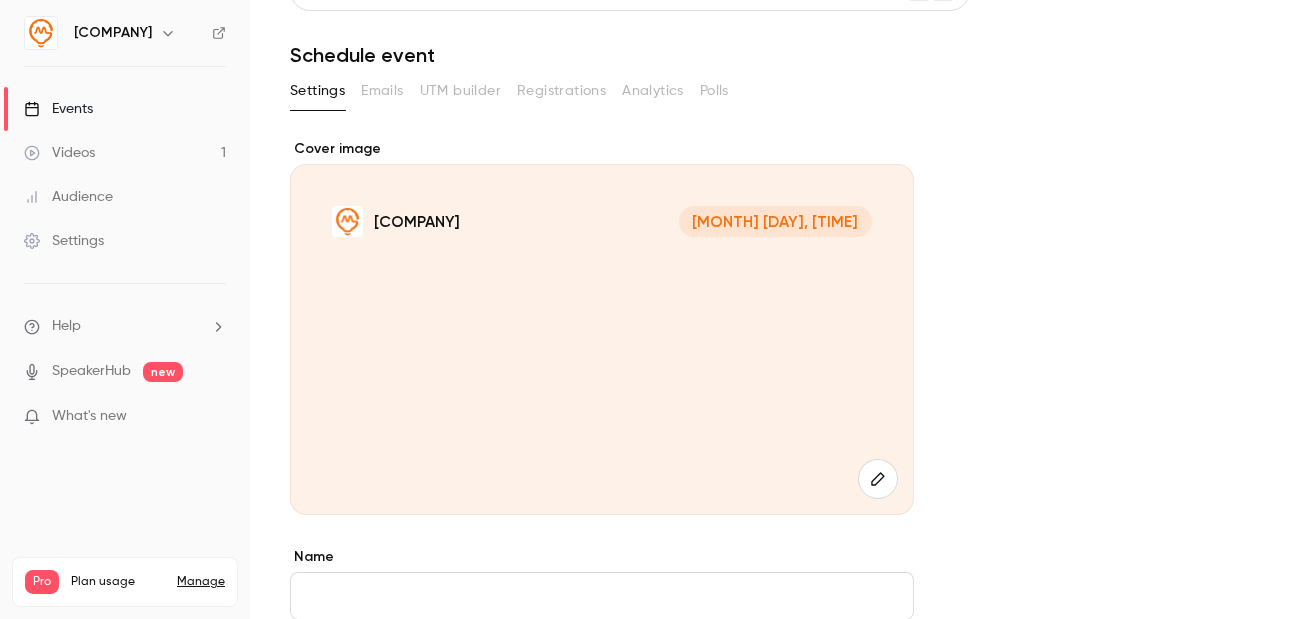 click on "[MONTH] [DAY], [TIME]" at bounding box center (775, 221) 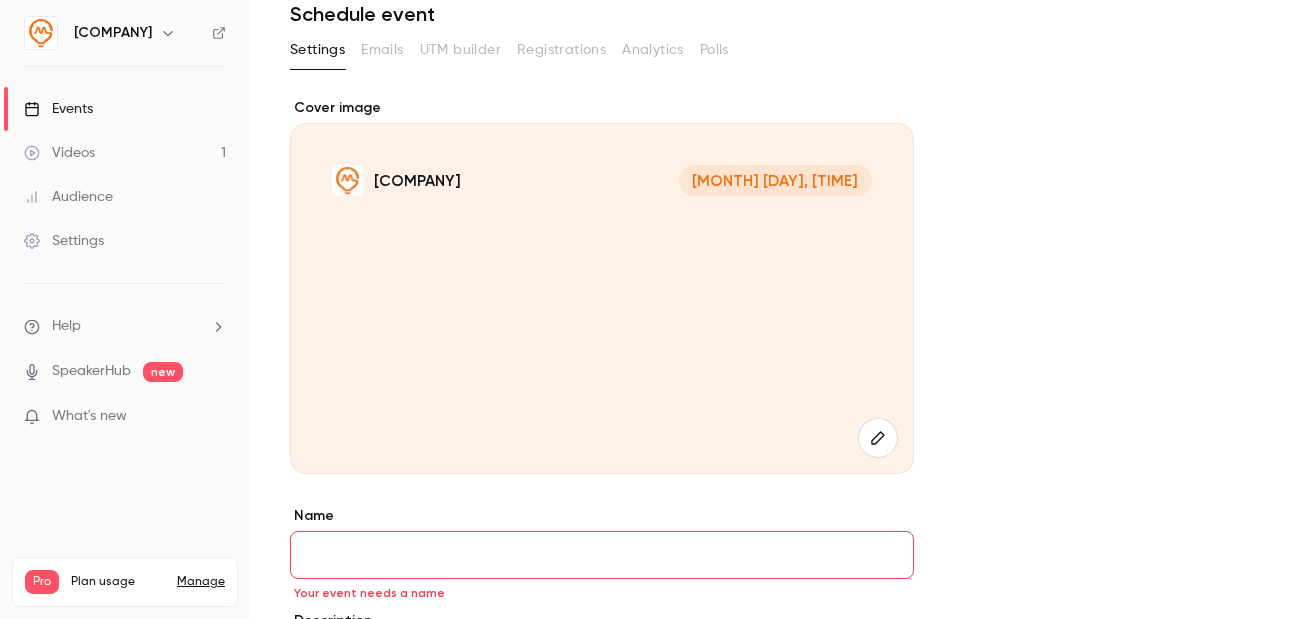 scroll, scrollTop: 98, scrollLeft: 0, axis: vertical 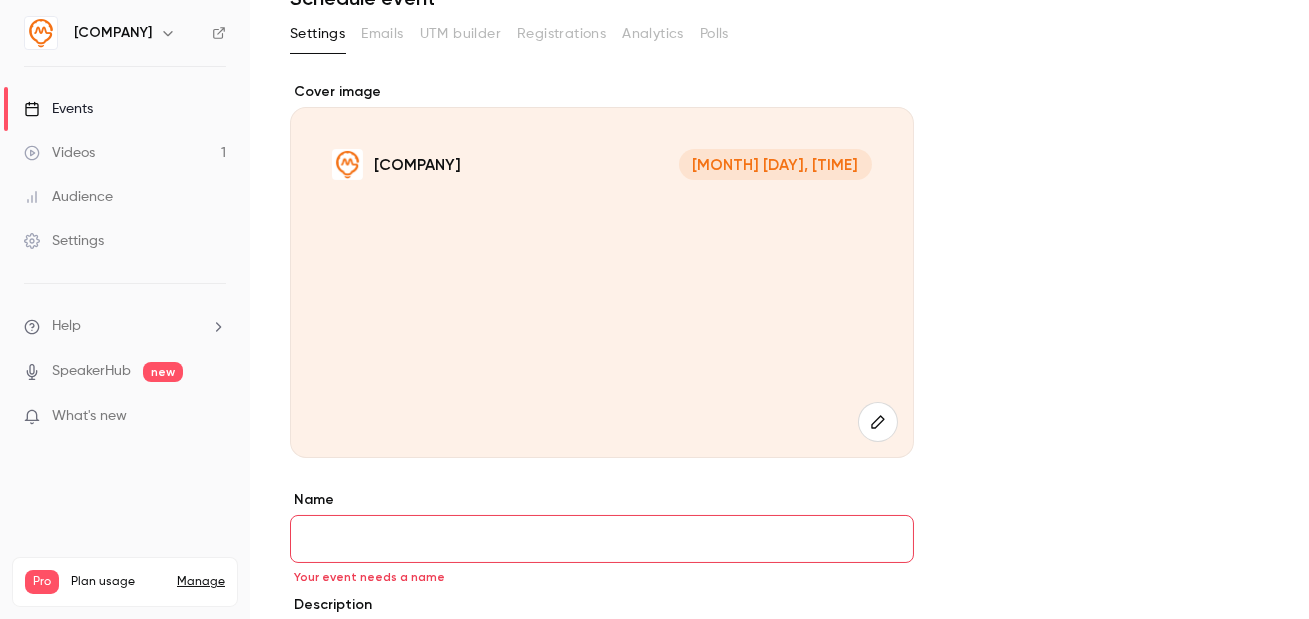 click on "[FIRST] [MONTH] [DAY], [TIME]" at bounding box center (602, 282) 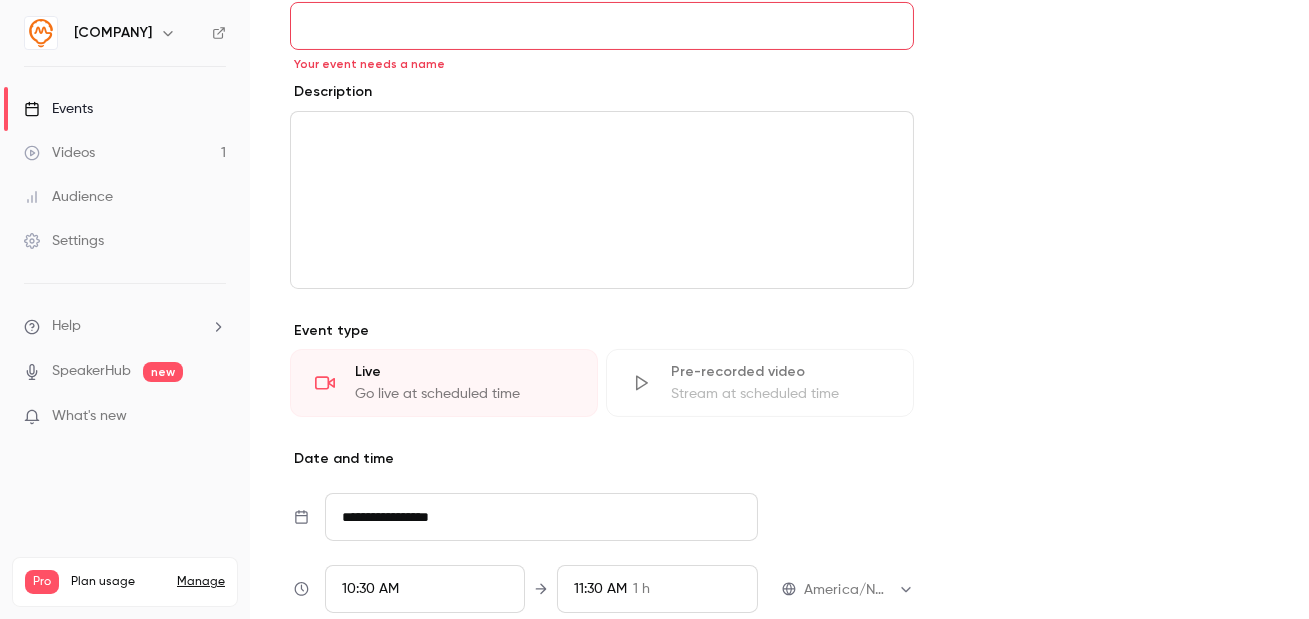 scroll, scrollTop: 614, scrollLeft: 0, axis: vertical 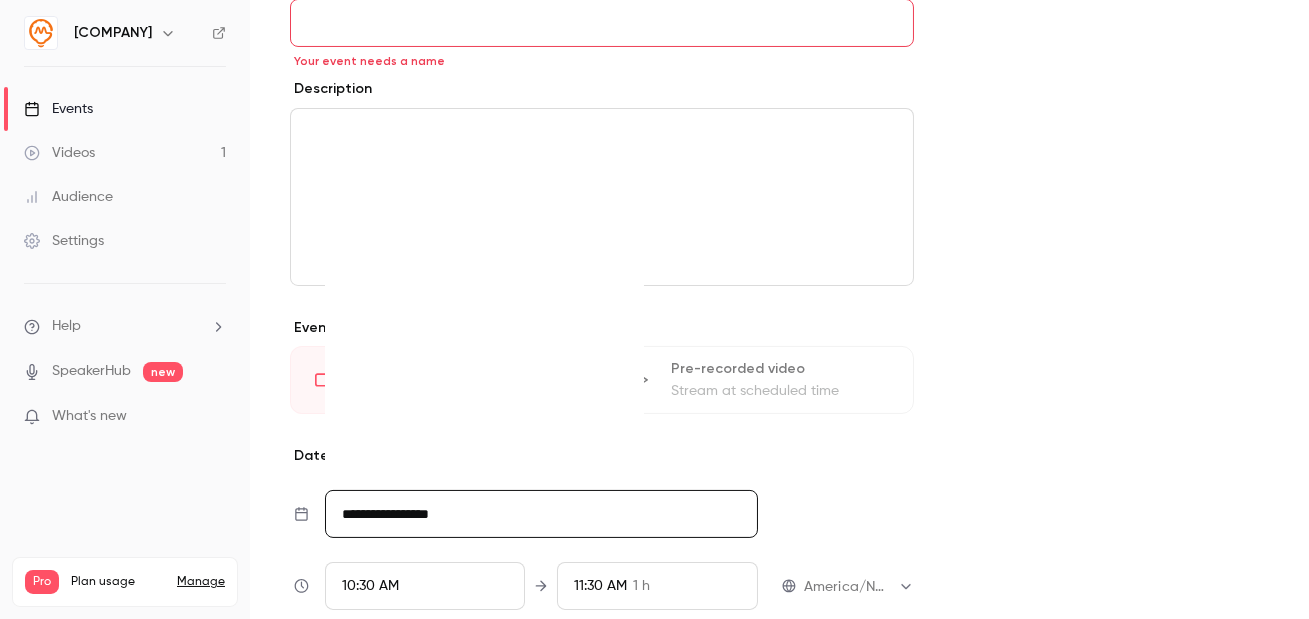 click on "**********" at bounding box center (541, 514) 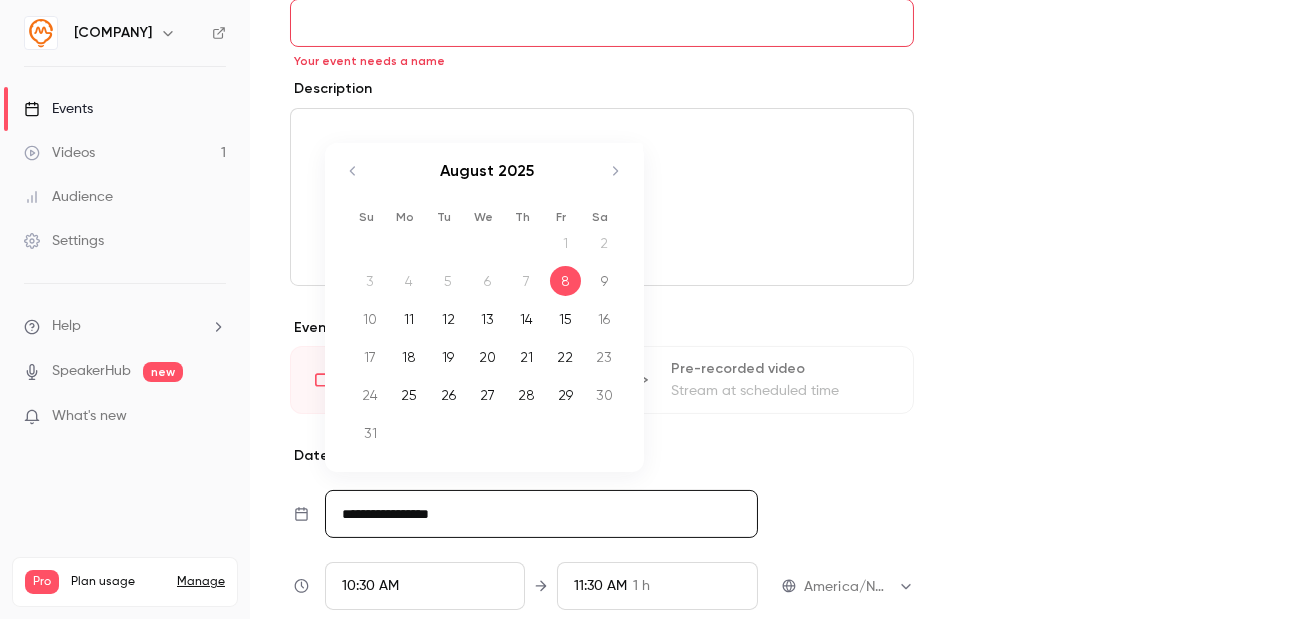 click on "14" at bounding box center (526, 319) 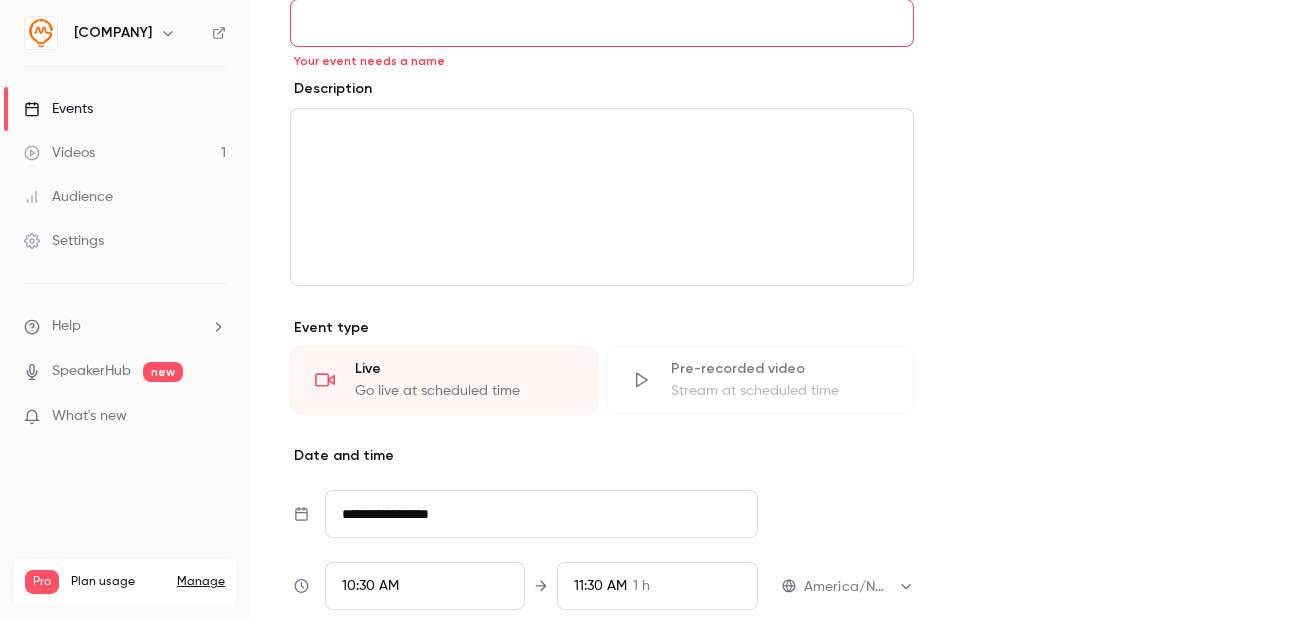 click on "10:30 AM" at bounding box center (370, 586) 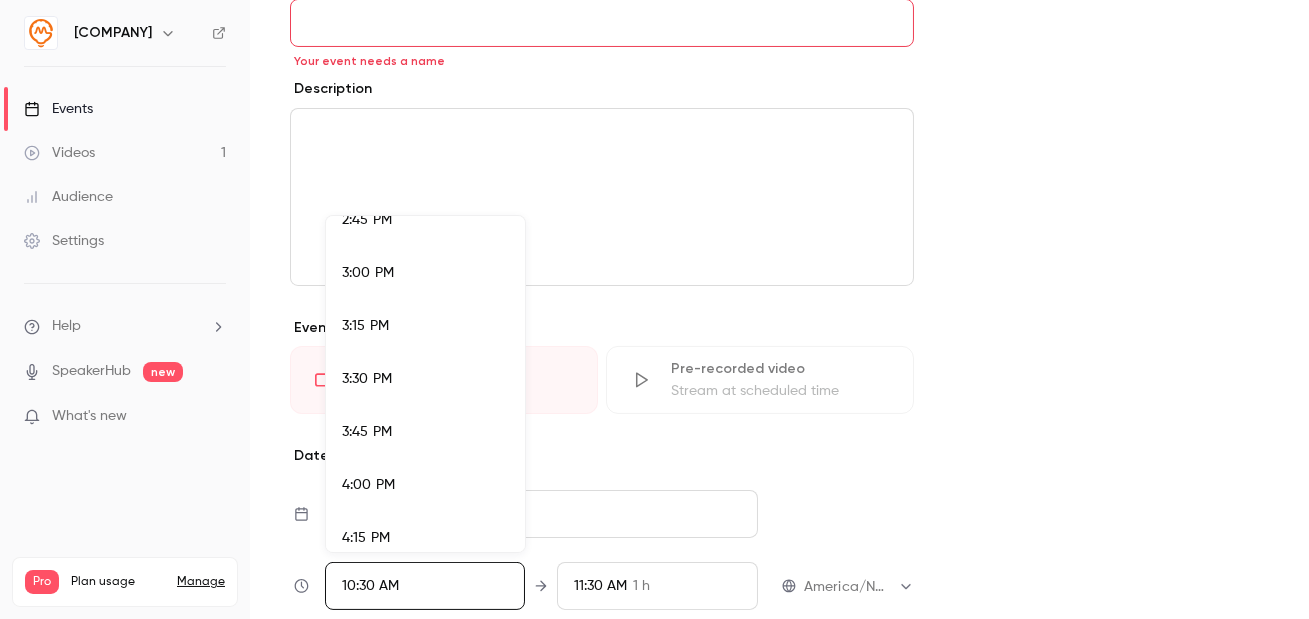 scroll, scrollTop: 3174, scrollLeft: 0, axis: vertical 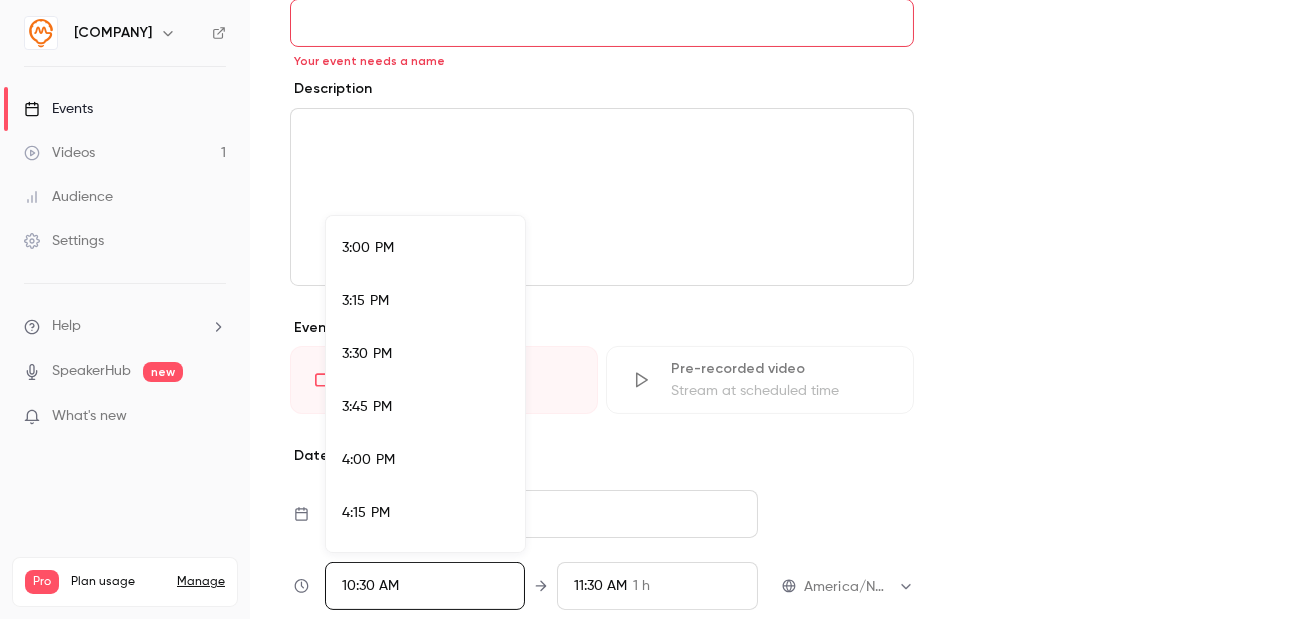 click on "4:00 PM" at bounding box center (425, 460) 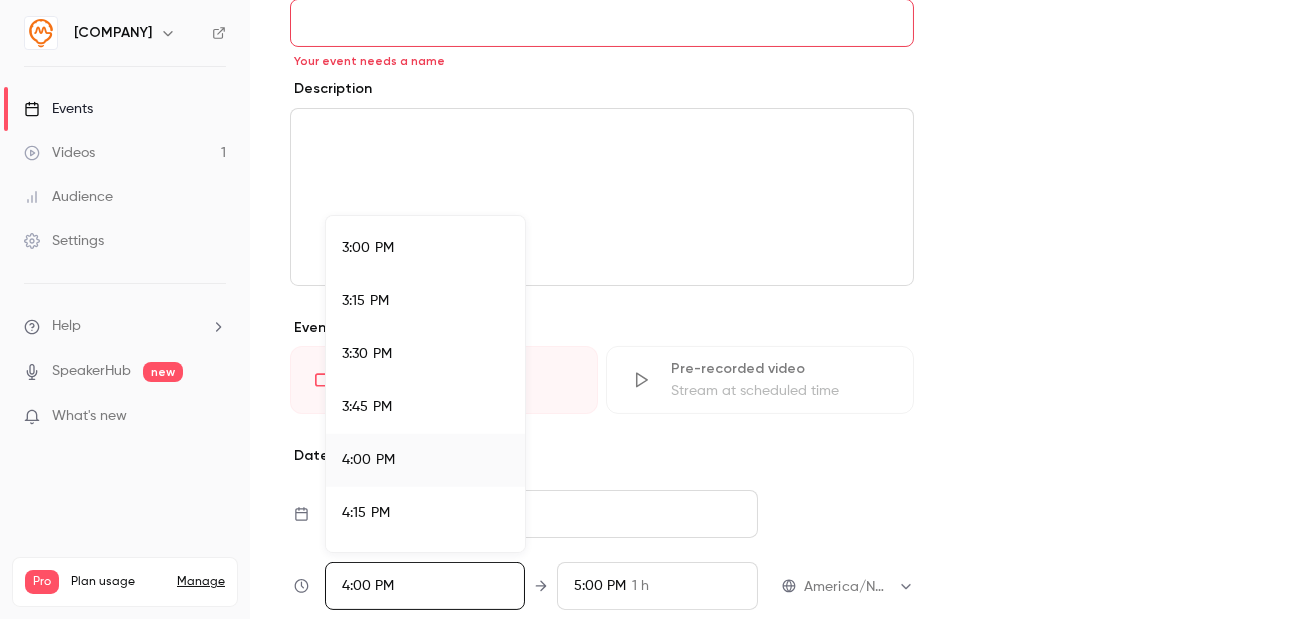 click at bounding box center [654, 309] 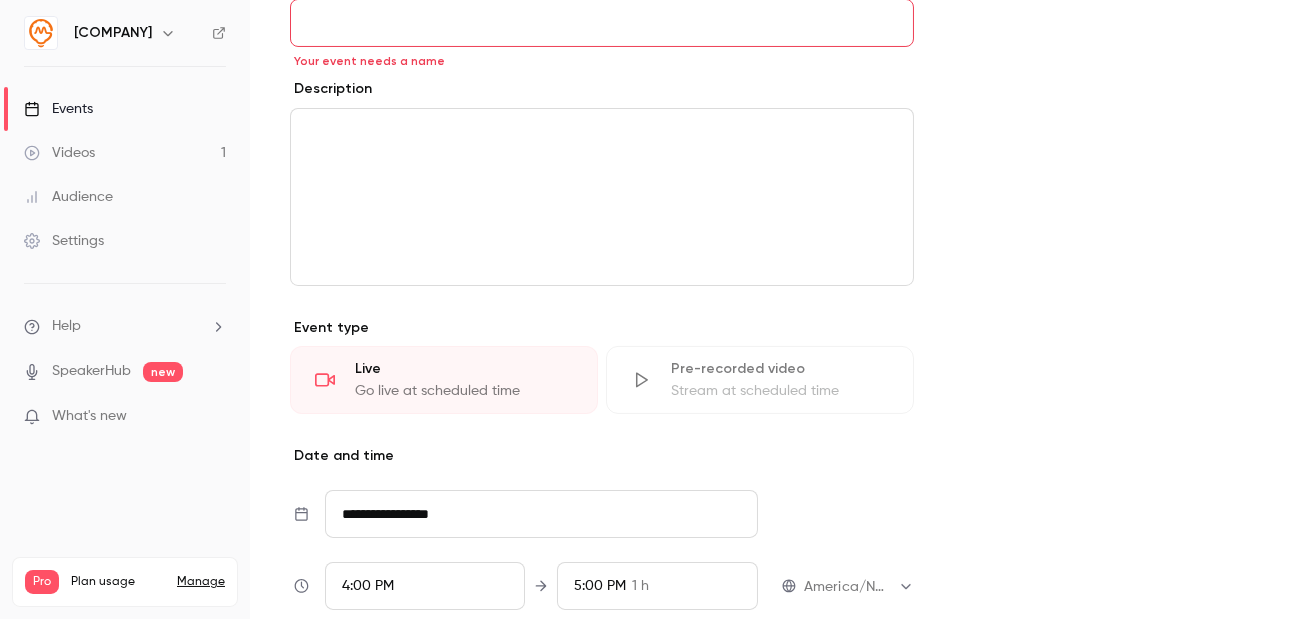 scroll, scrollTop: 2083, scrollLeft: 0, axis: vertical 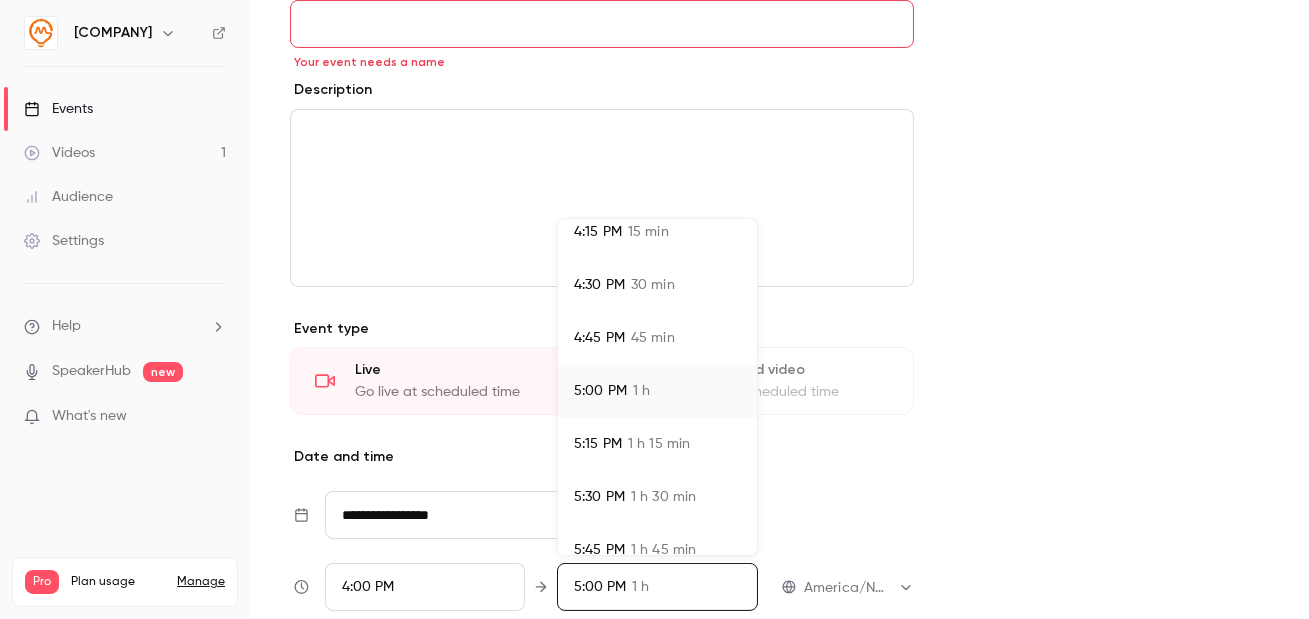 click on "5:30 PM 1 h 30 min" at bounding box center (657, 497) 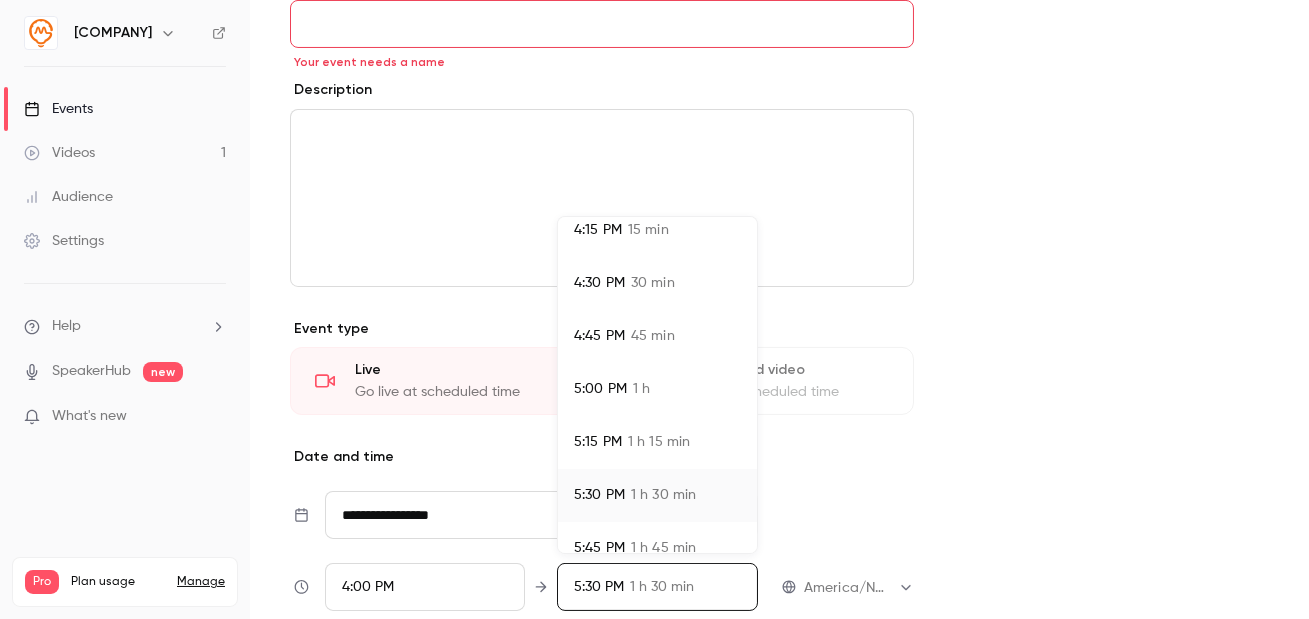 click at bounding box center (654, 309) 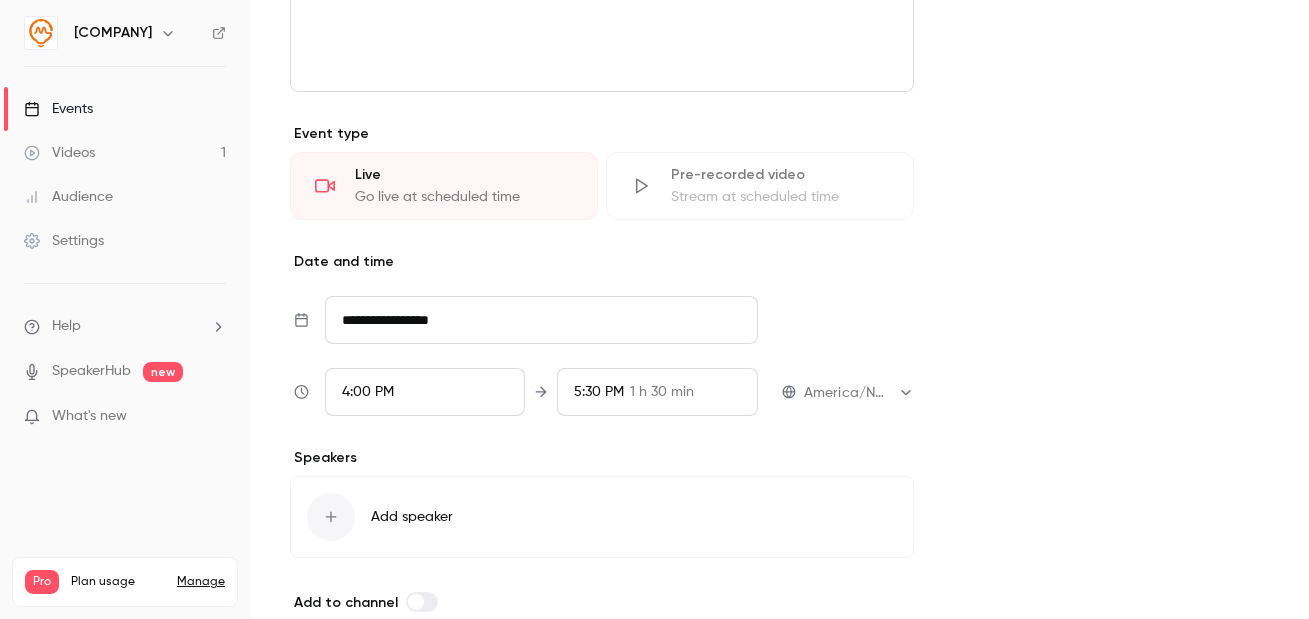 scroll, scrollTop: 836, scrollLeft: 0, axis: vertical 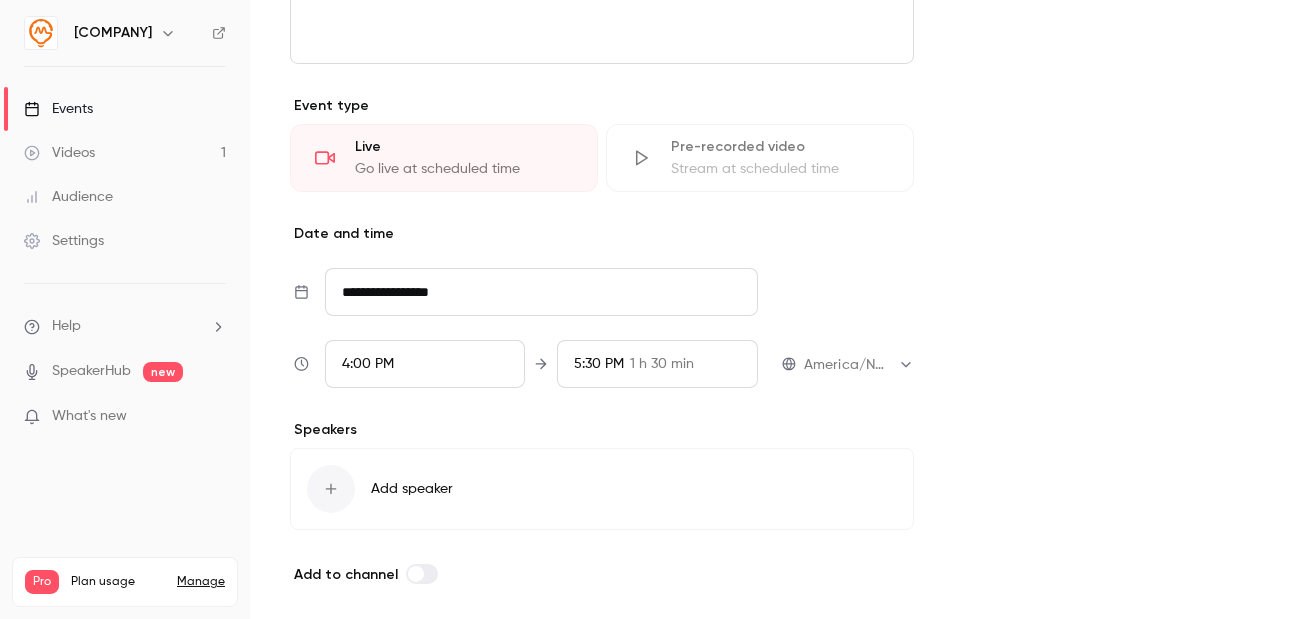 click 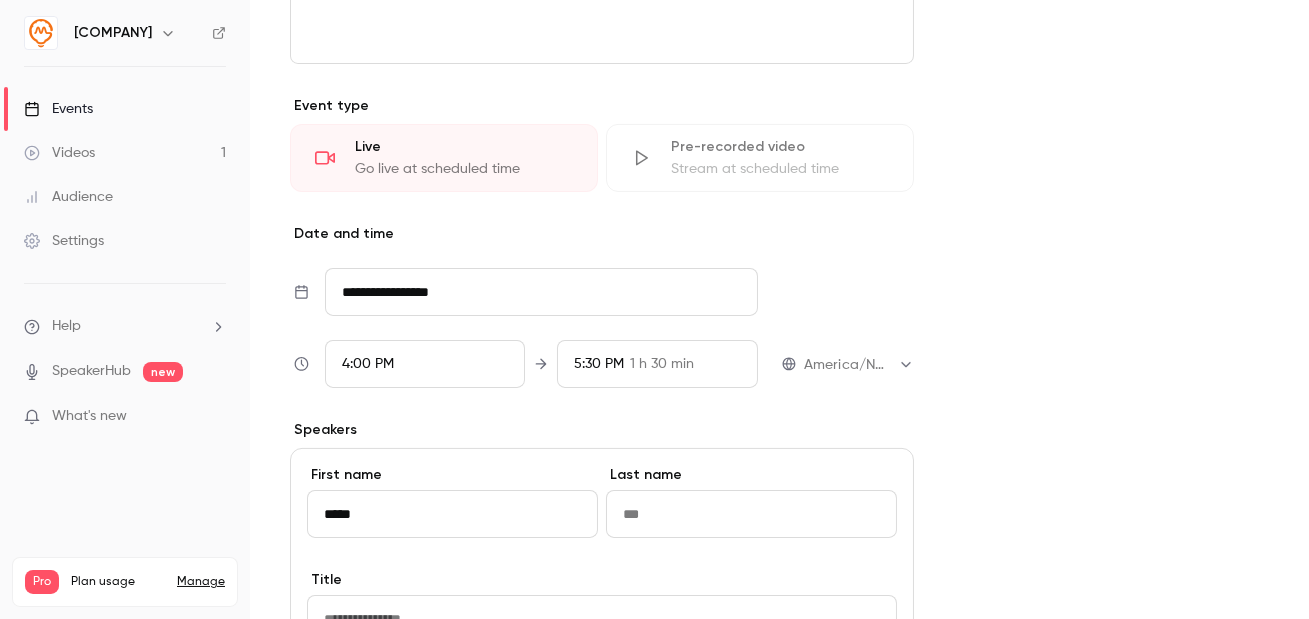scroll, scrollTop: 96, scrollLeft: 0, axis: vertical 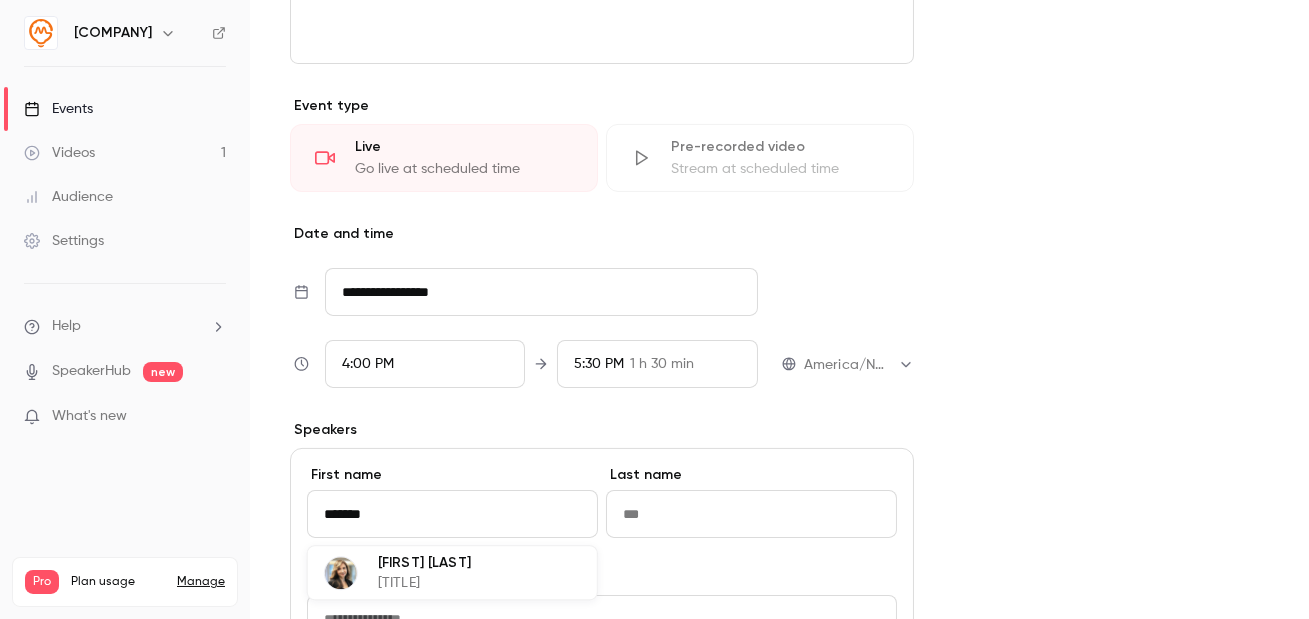 type on "*******" 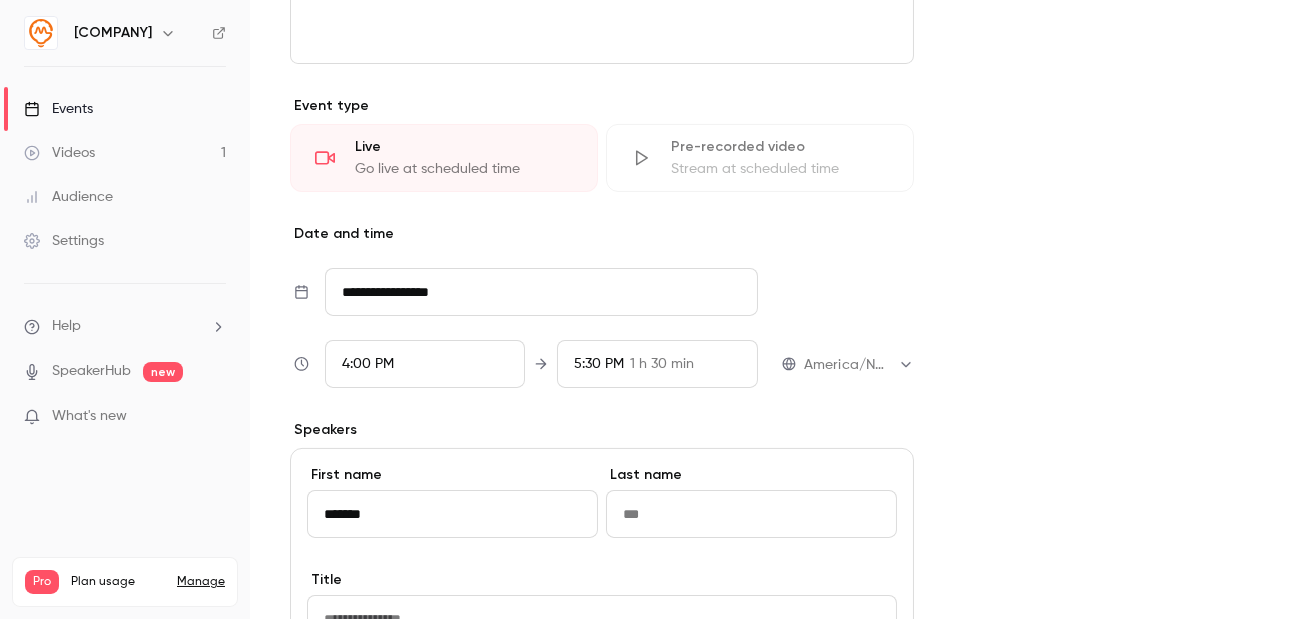 scroll, scrollTop: 0, scrollLeft: 0, axis: both 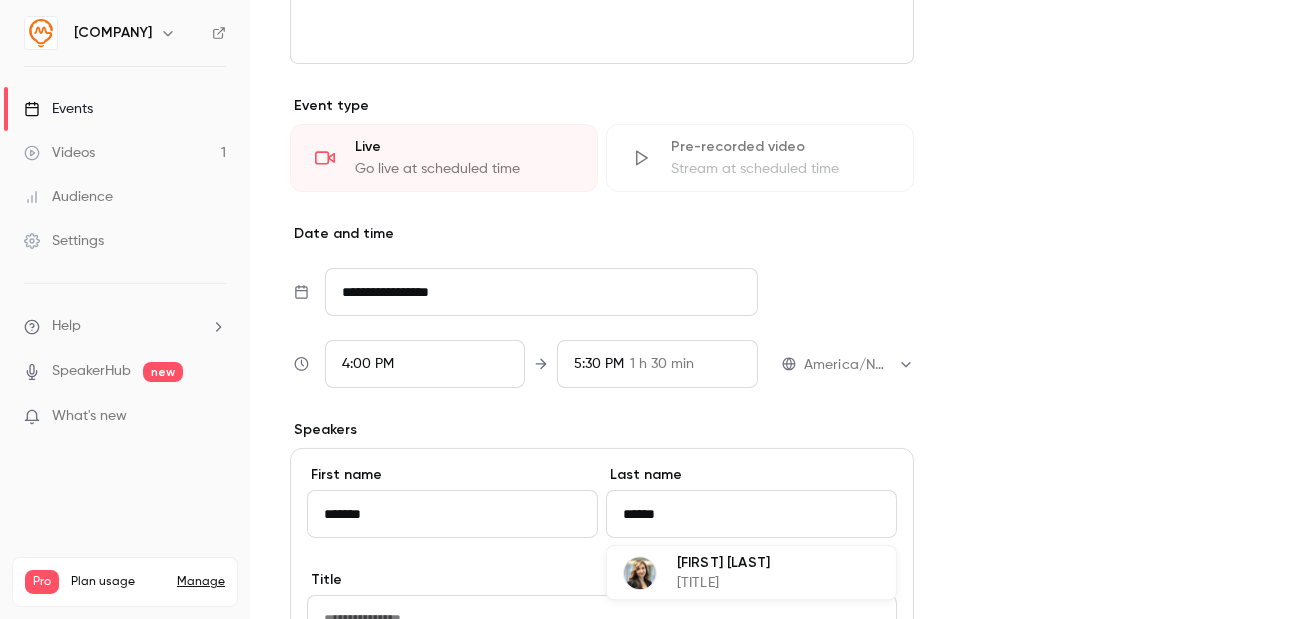 type on "******" 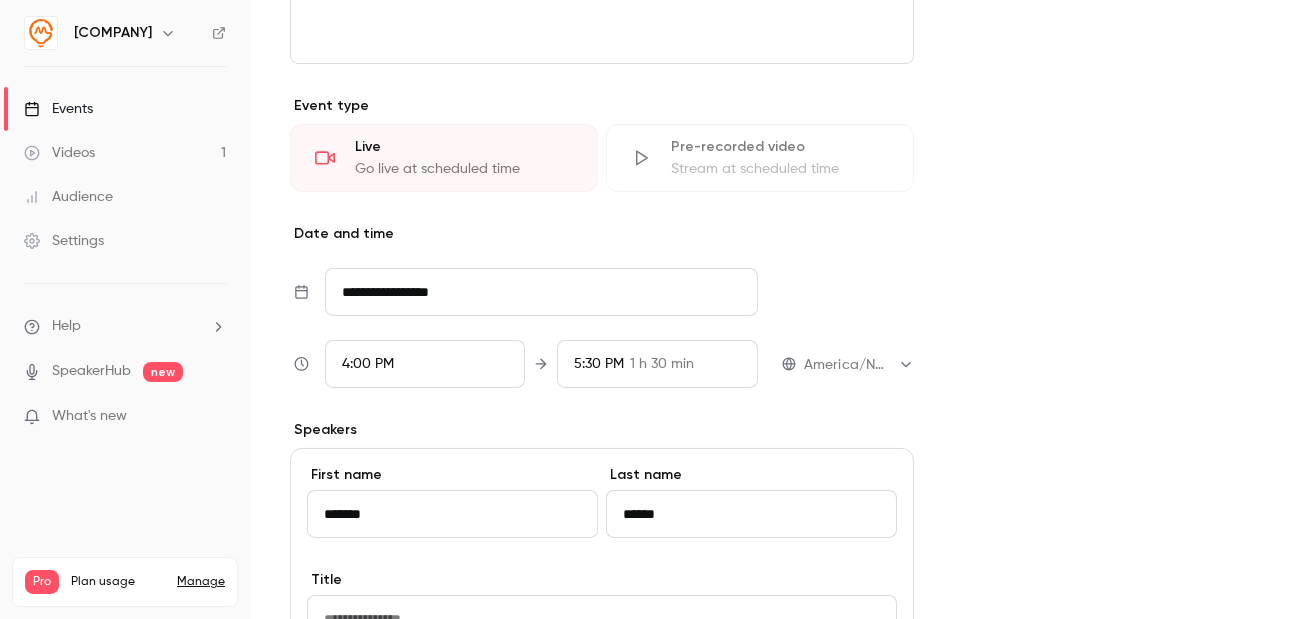 scroll, scrollTop: 0, scrollLeft: 0, axis: both 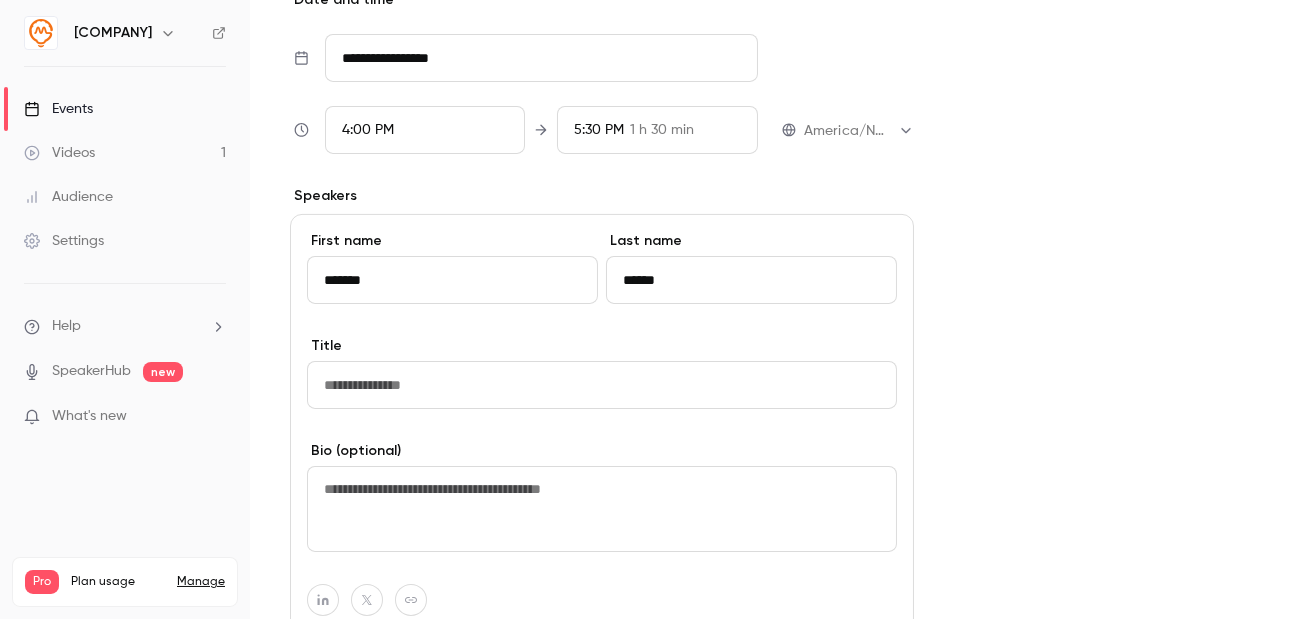 click at bounding box center (602, 385) 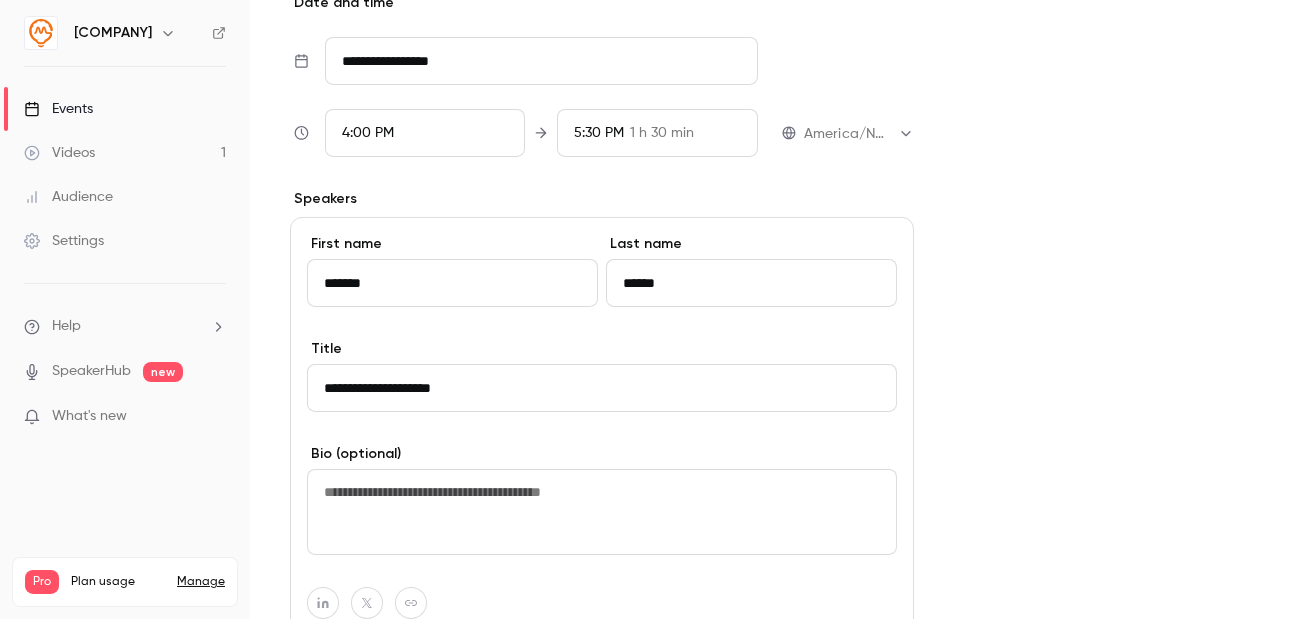 type on "**********" 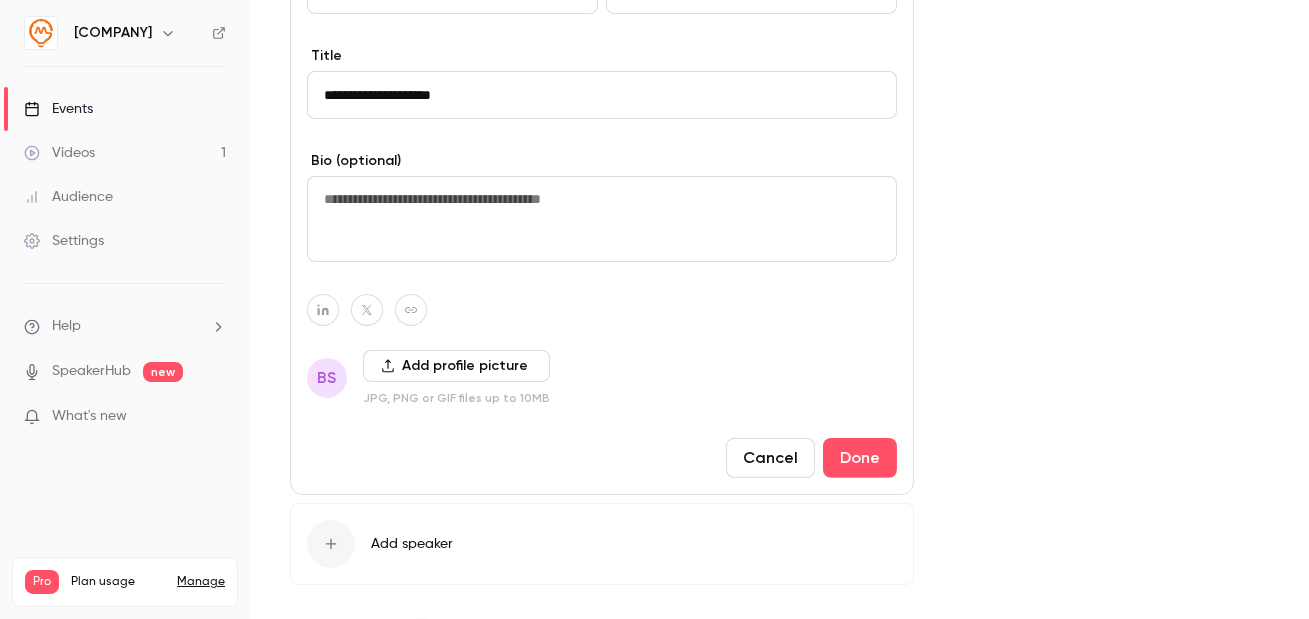 scroll, scrollTop: 1392, scrollLeft: 0, axis: vertical 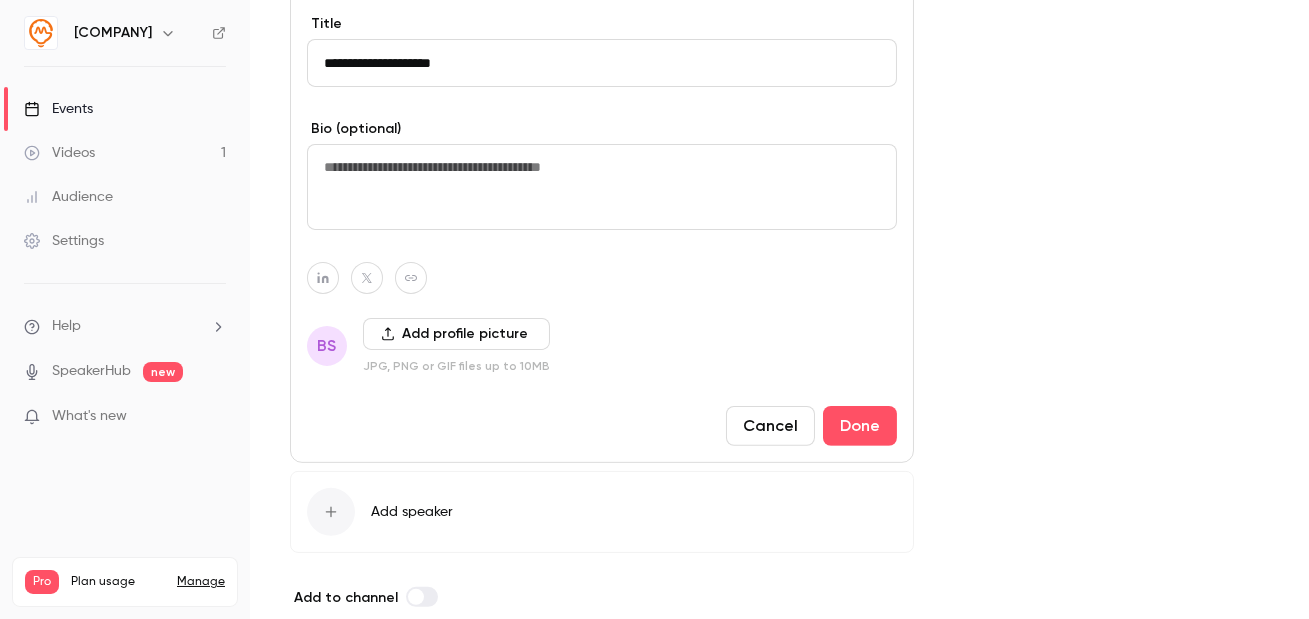 click 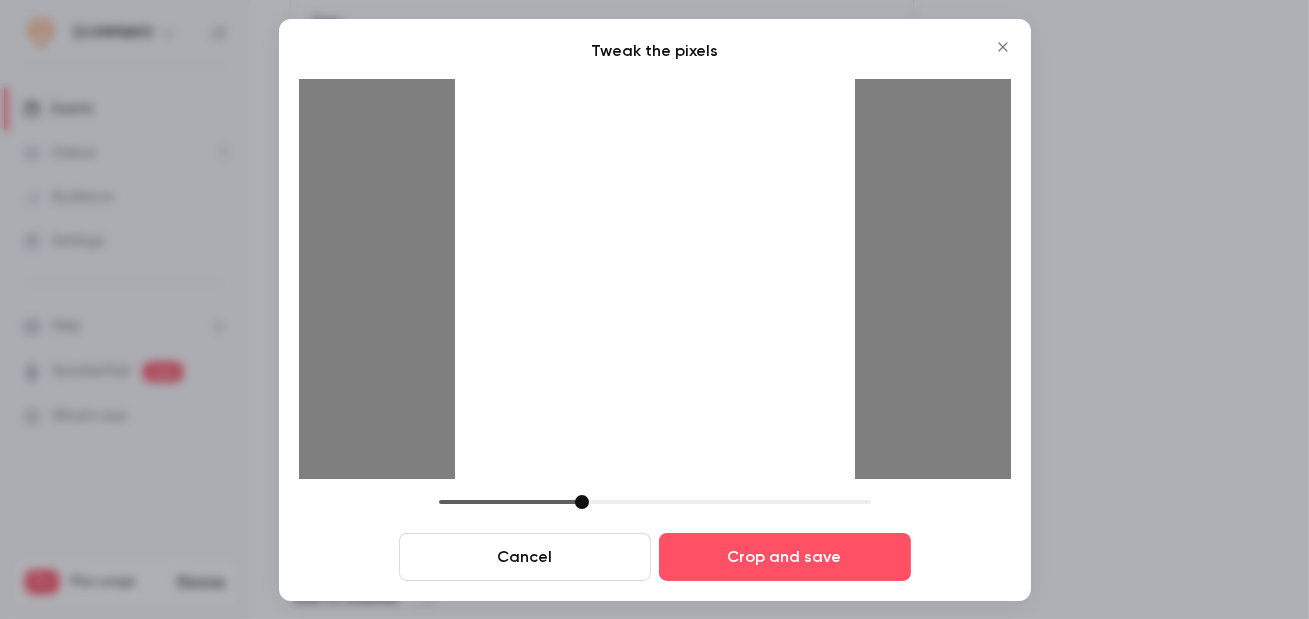 drag, startPoint x: 787, startPoint y: 557, endPoint x: 978, endPoint y: 562, distance: 191.06543 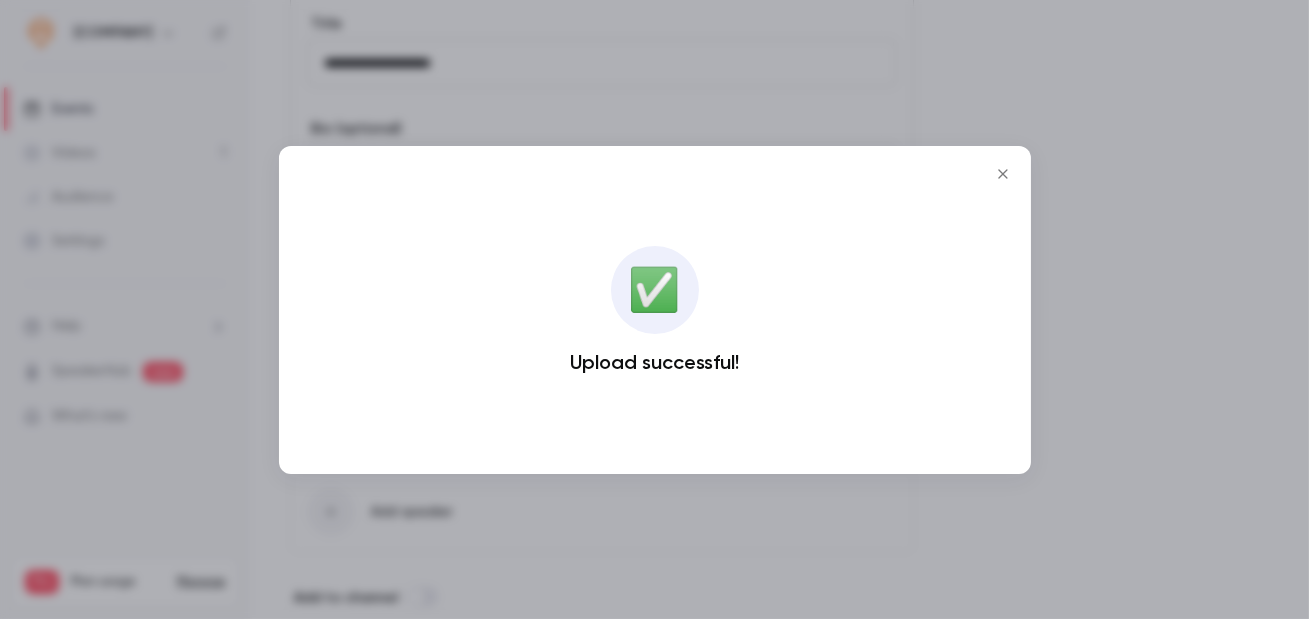 click at bounding box center (654, 309) 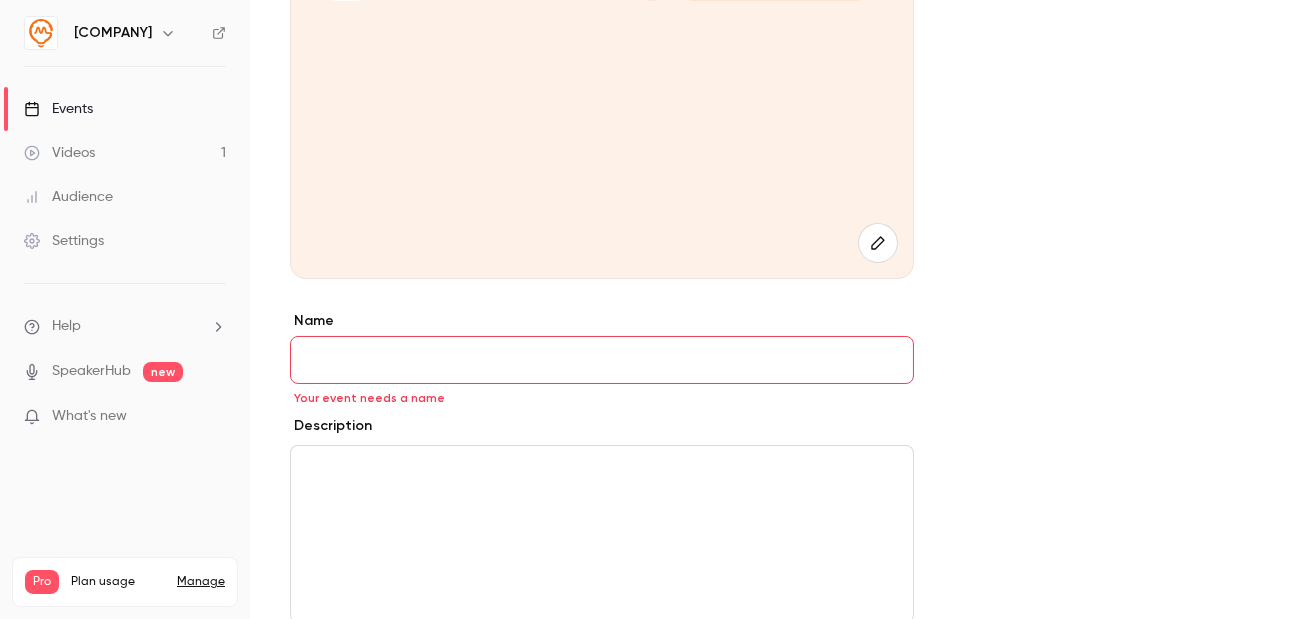 scroll, scrollTop: 265, scrollLeft: 0, axis: vertical 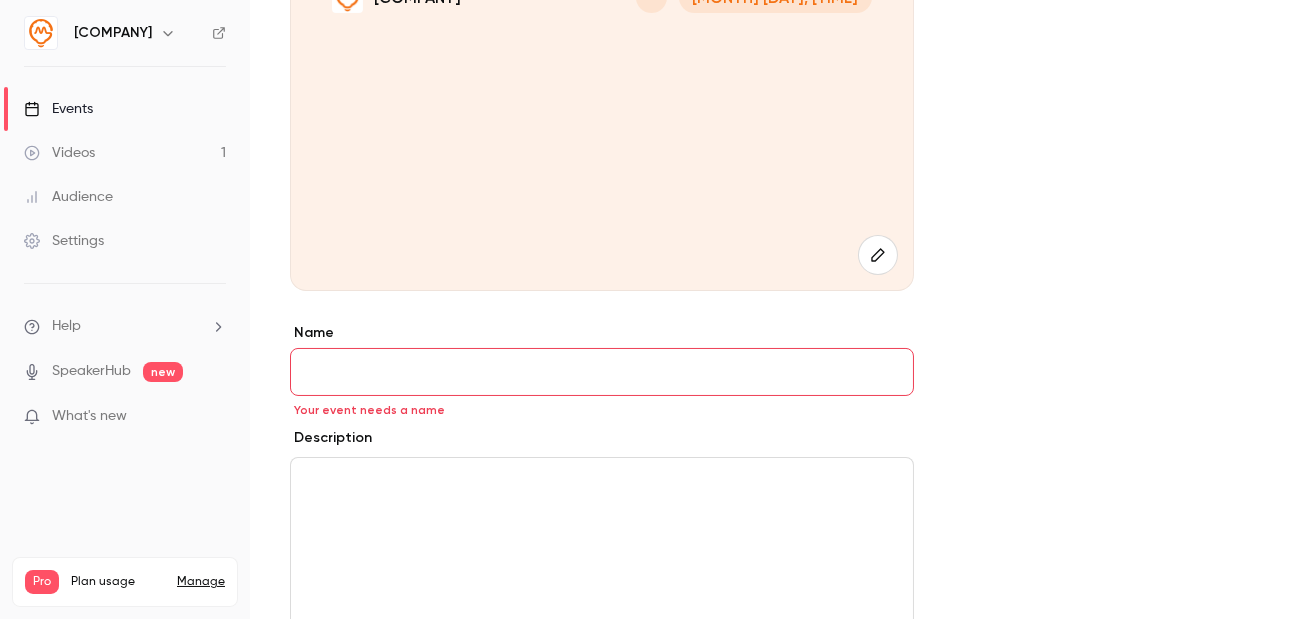 click on "Name" at bounding box center (602, 372) 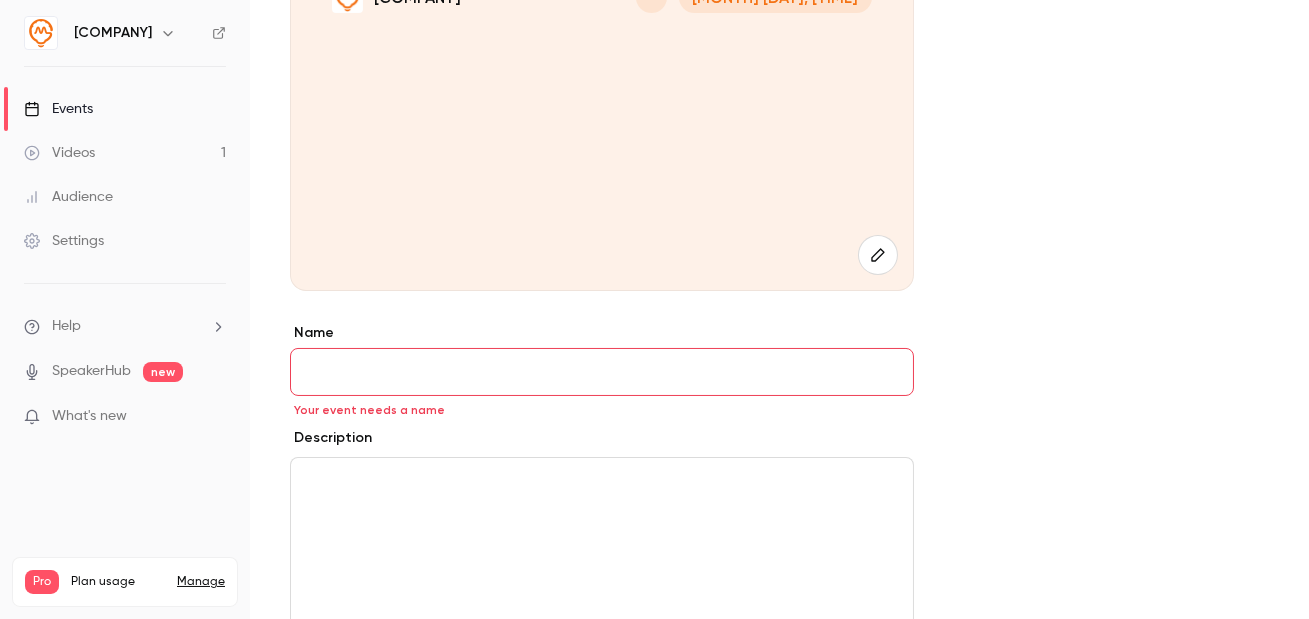 scroll, scrollTop: 0, scrollLeft: 0, axis: both 